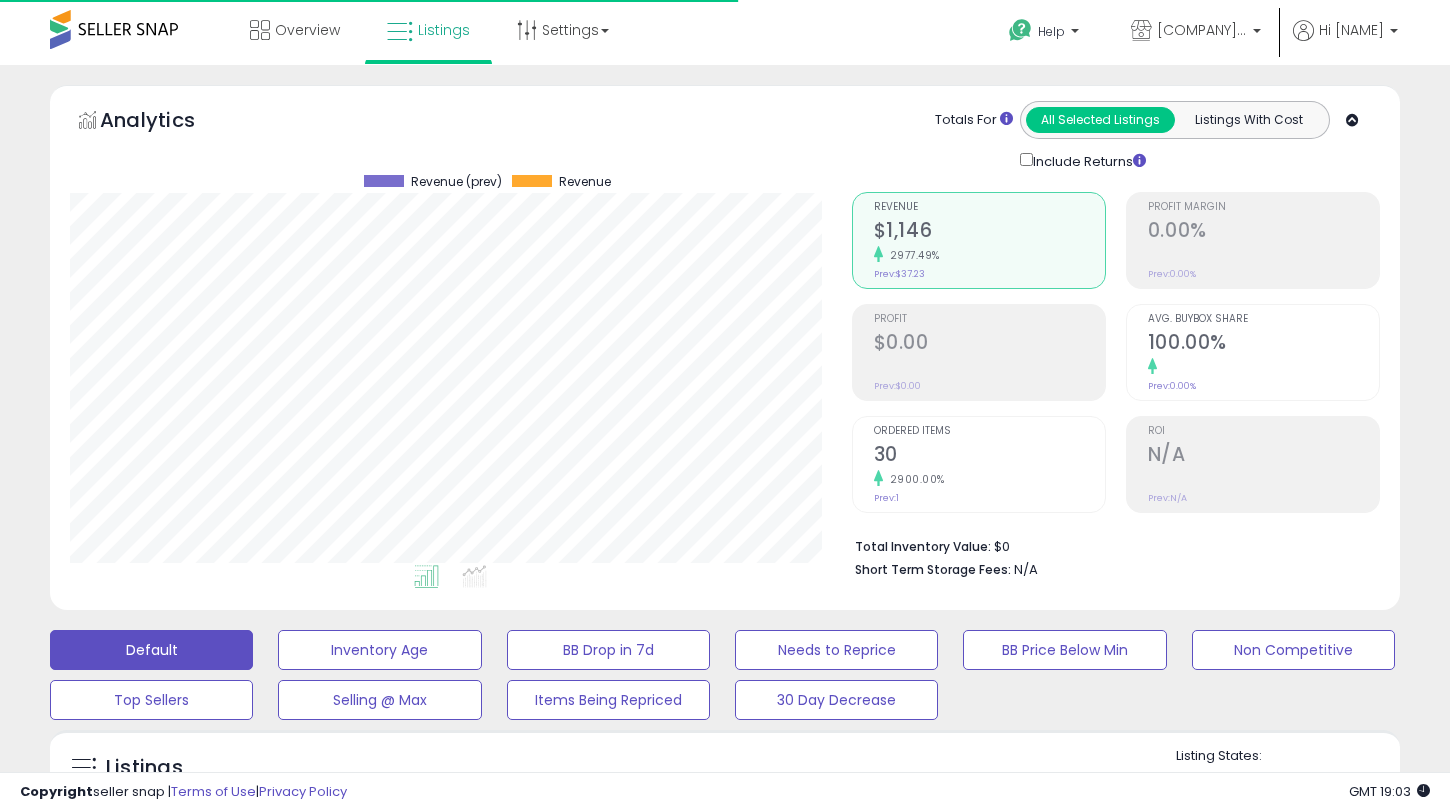 scroll, scrollTop: 552, scrollLeft: 0, axis: vertical 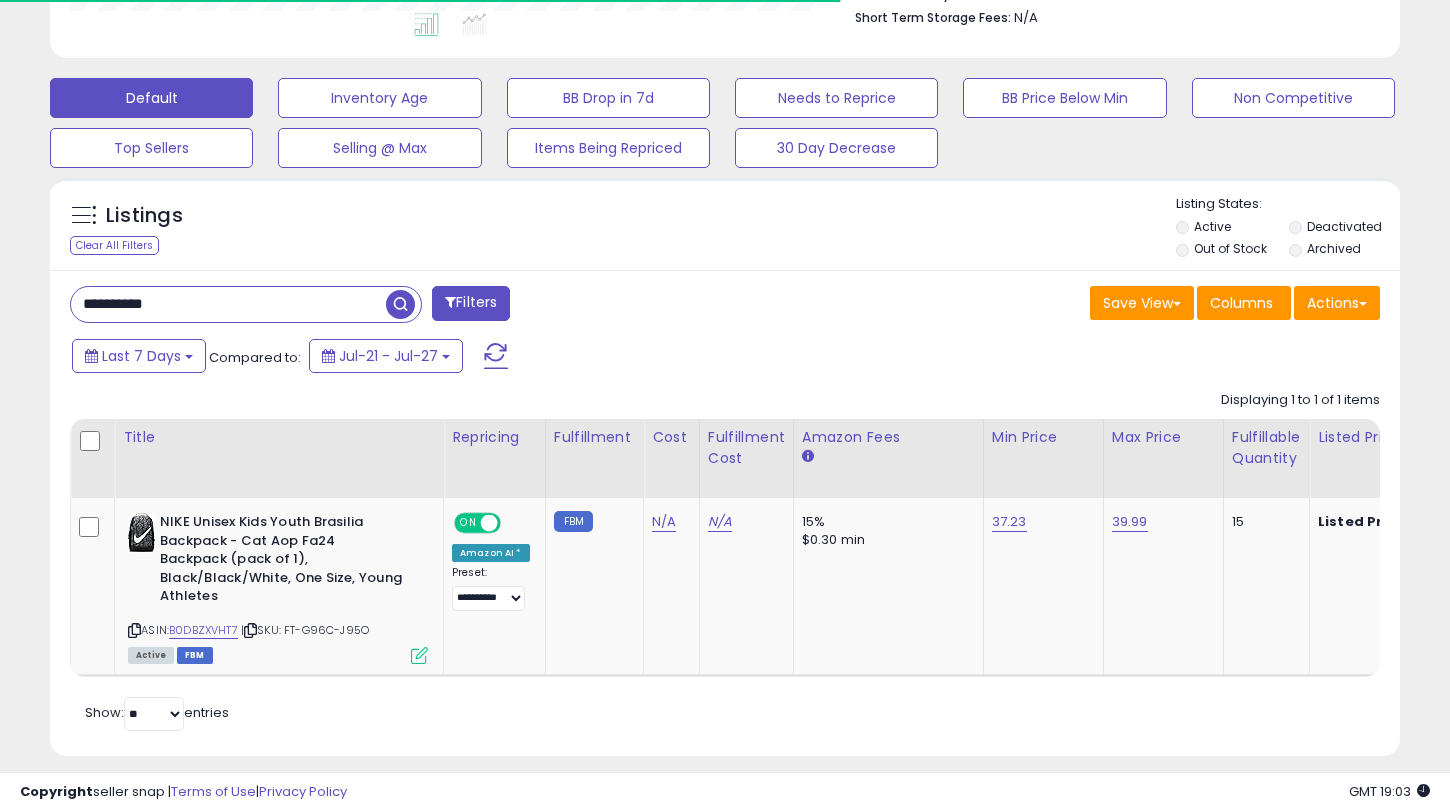 click on "**********" at bounding box center (228, 304) 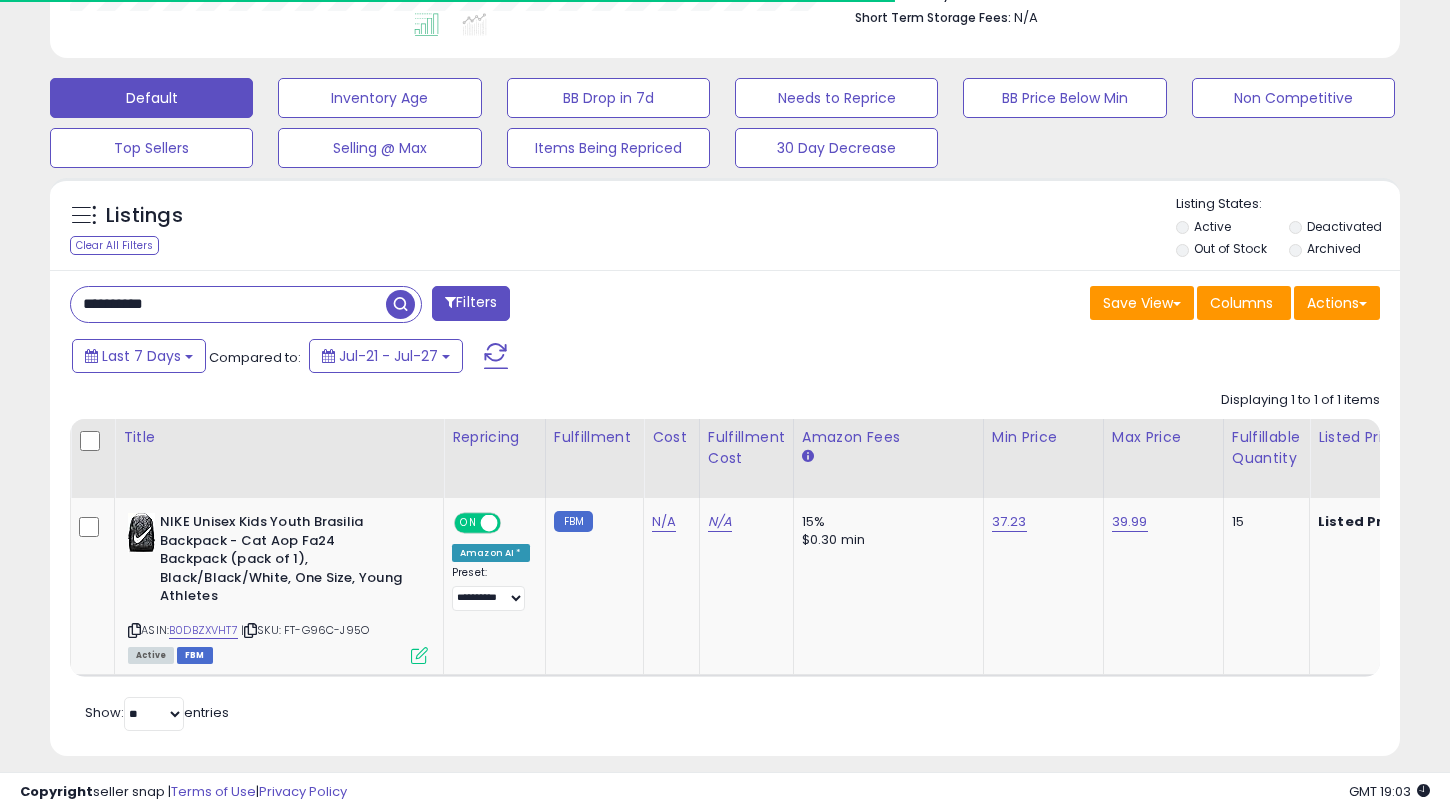 paste 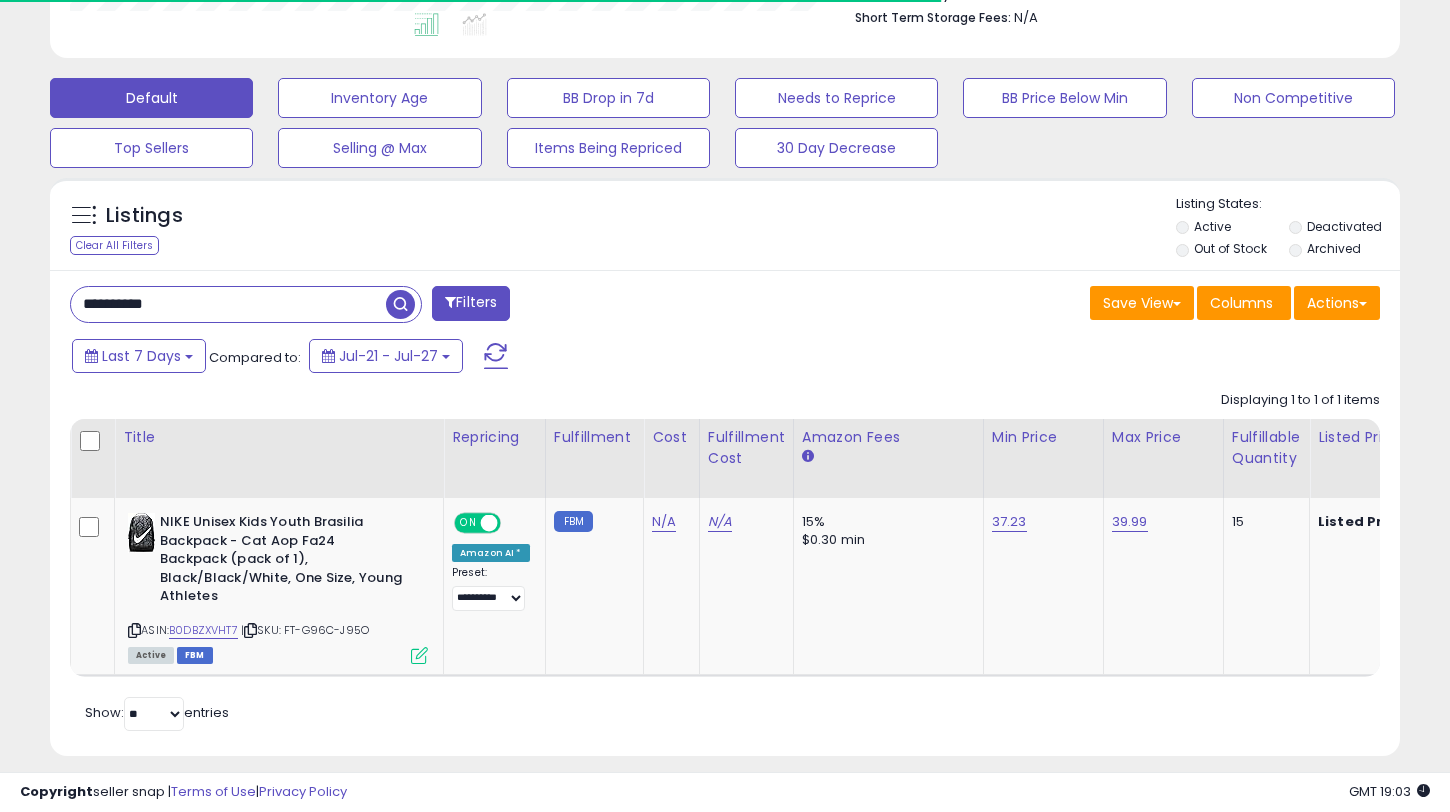 type on "**********" 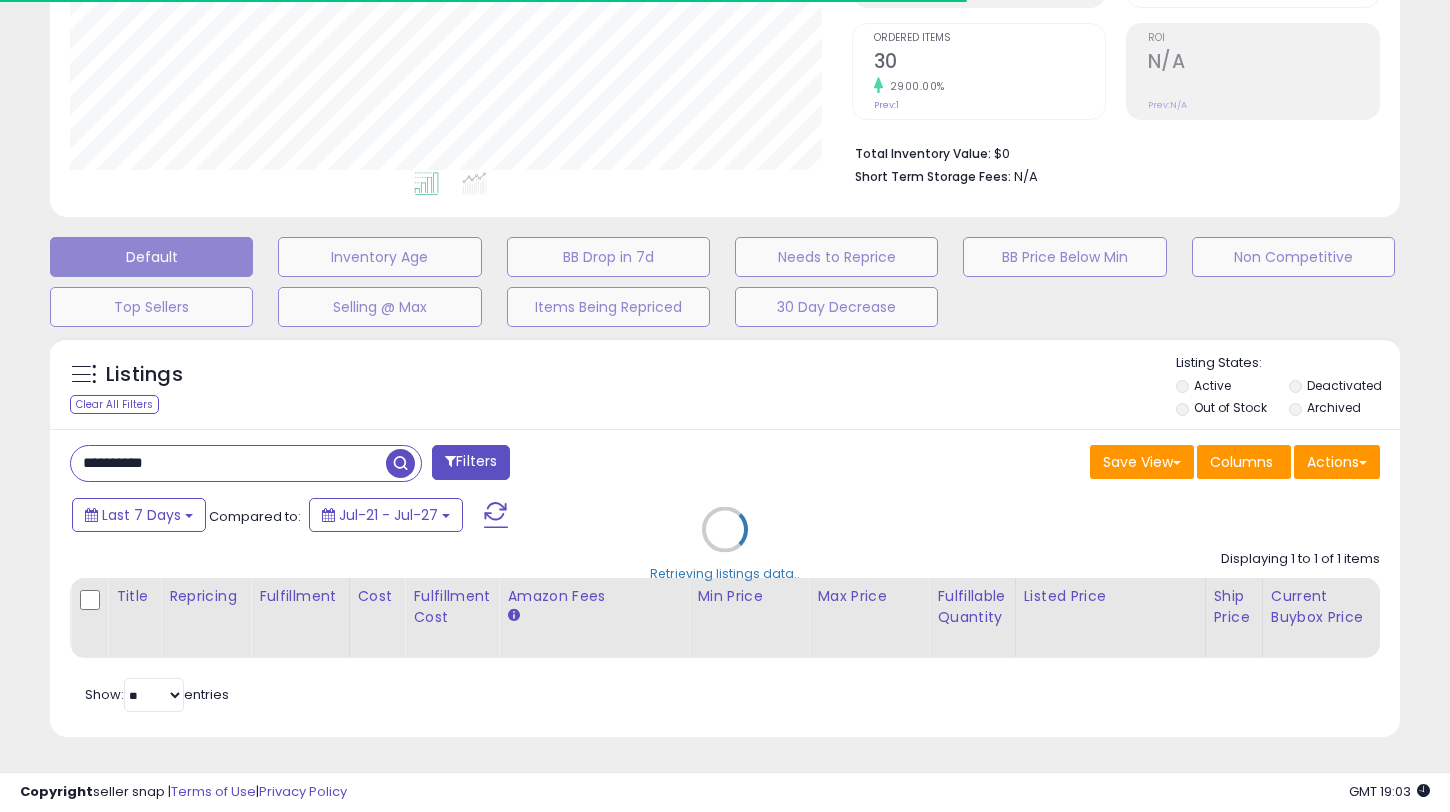 scroll, scrollTop: 516, scrollLeft: 0, axis: vertical 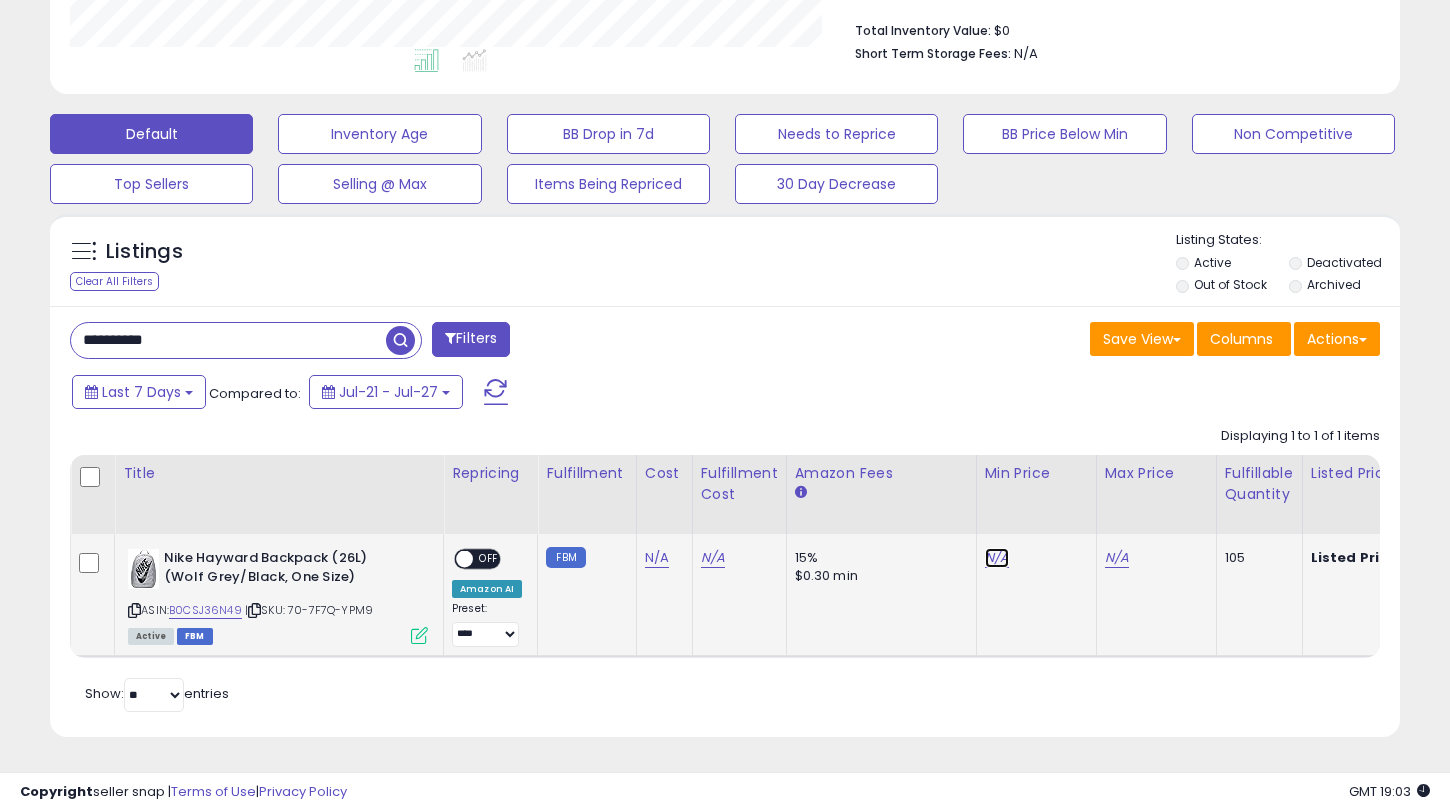 click on "N/A" at bounding box center [997, 558] 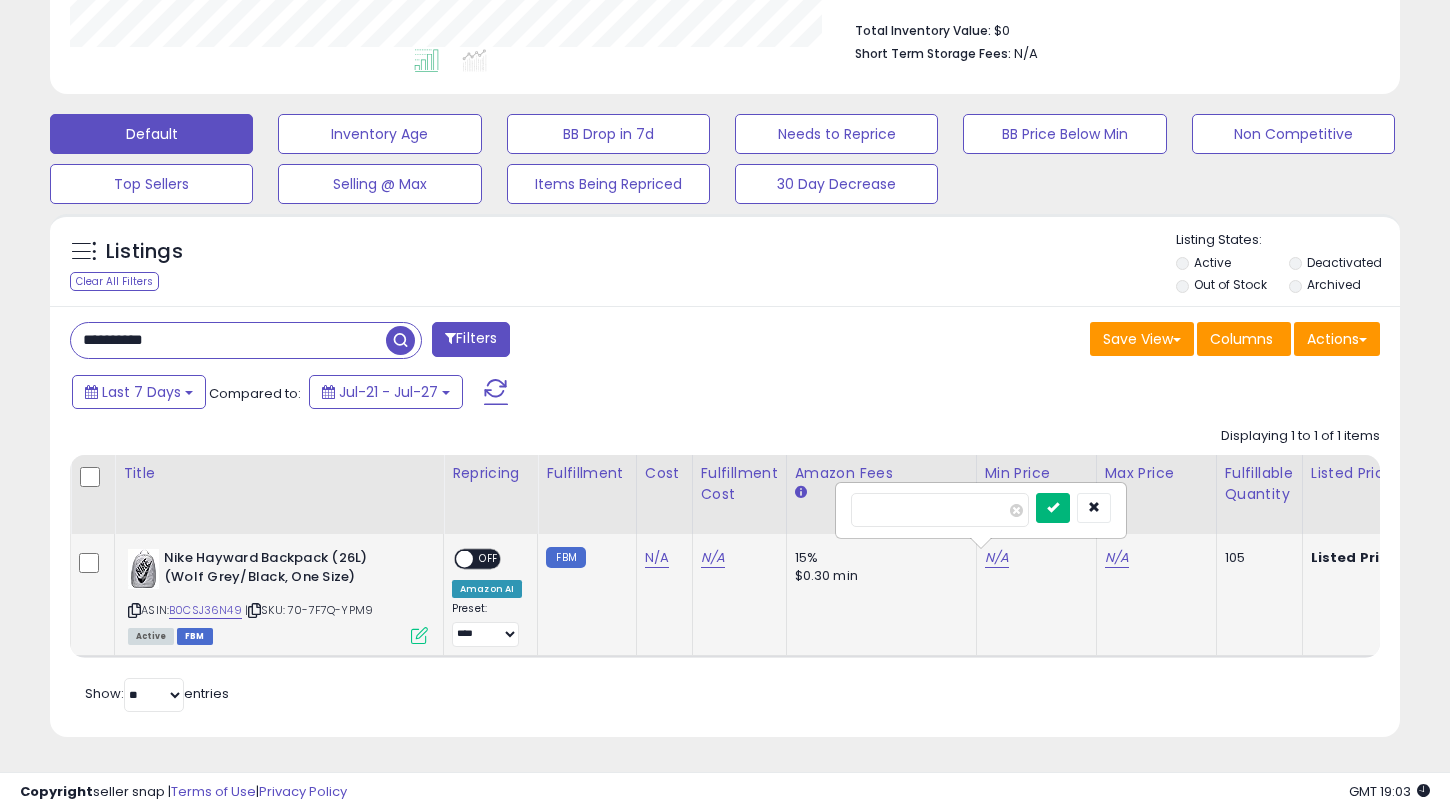 type on "*****" 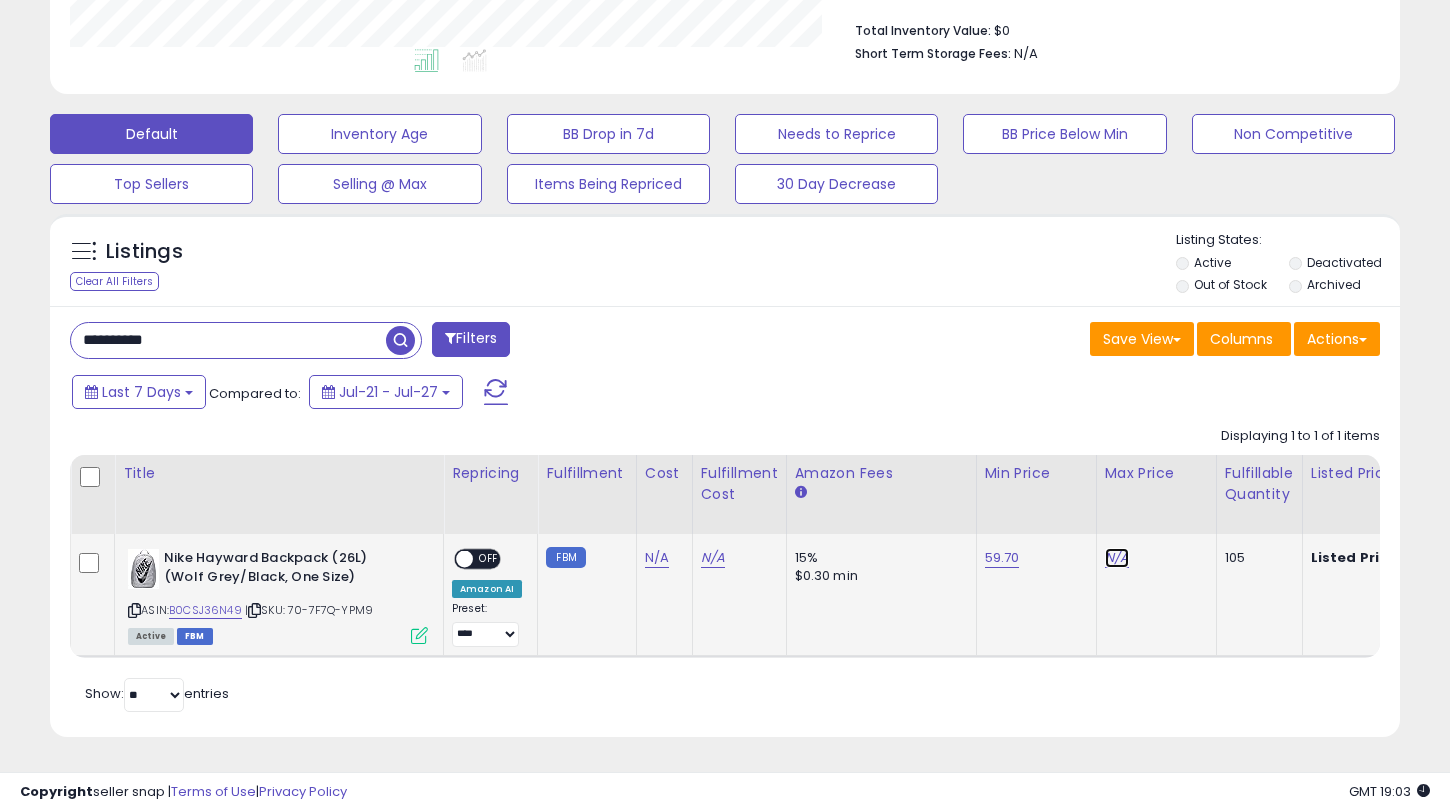 click on "N/A" at bounding box center [1117, 558] 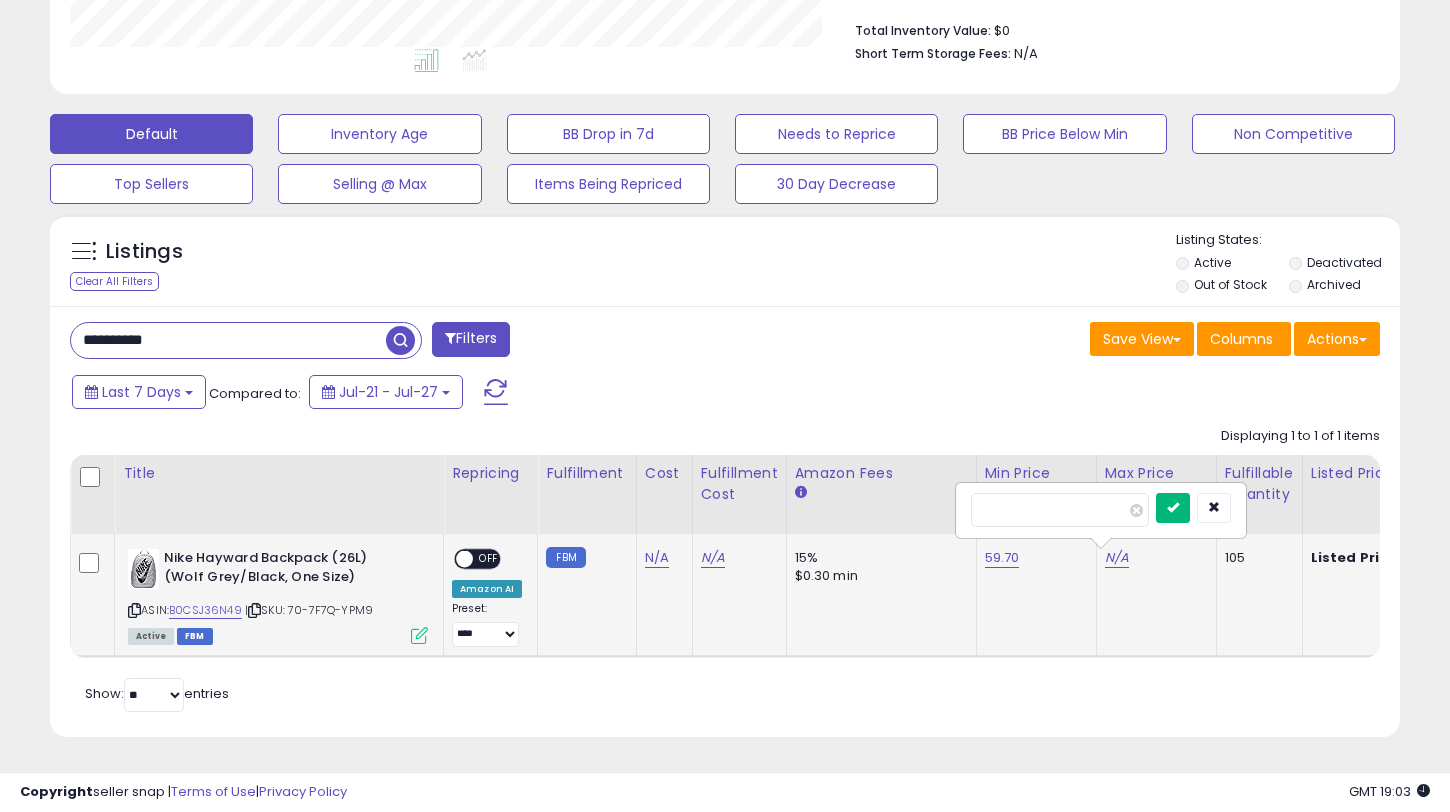 type on "*****" 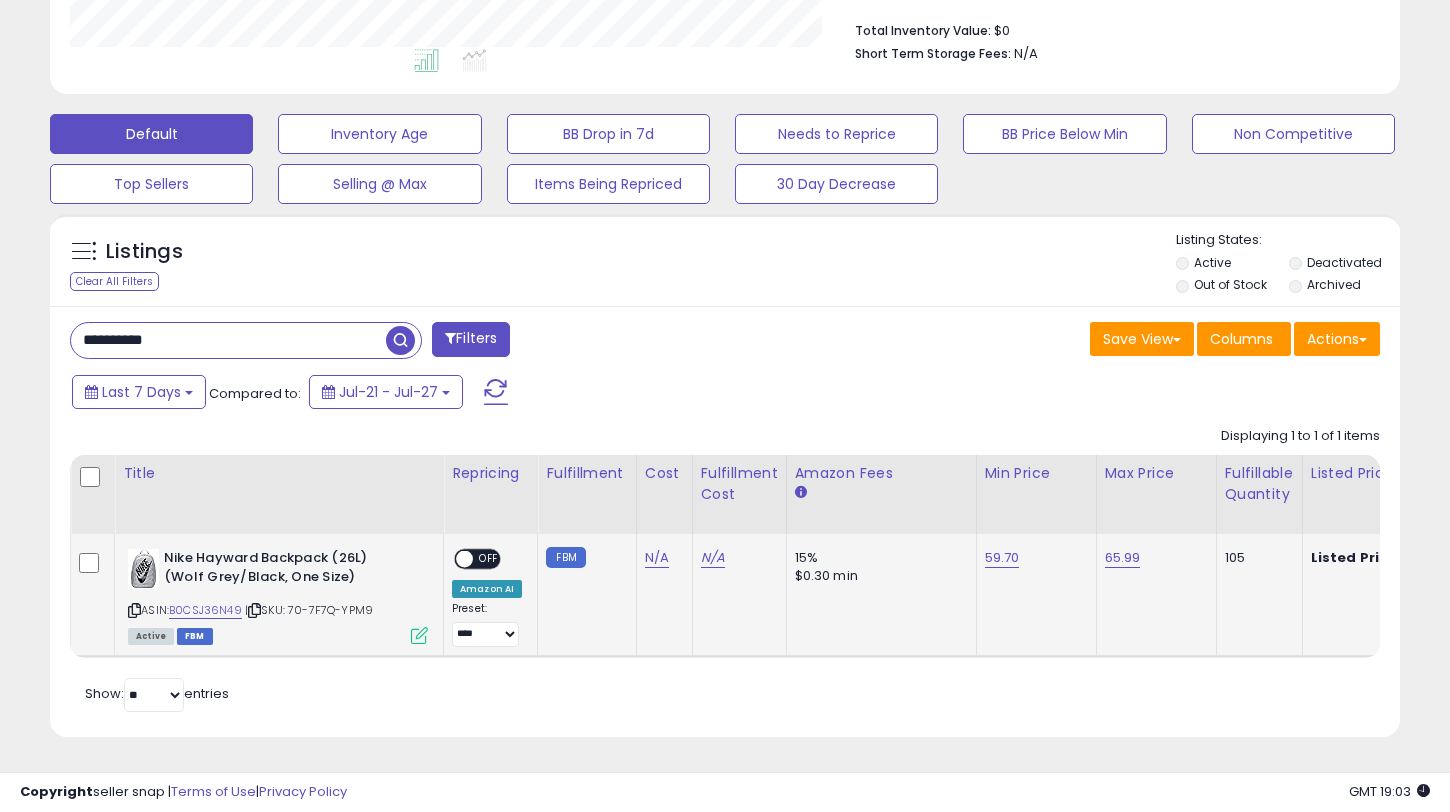 click on "OFF" at bounding box center [489, 559] 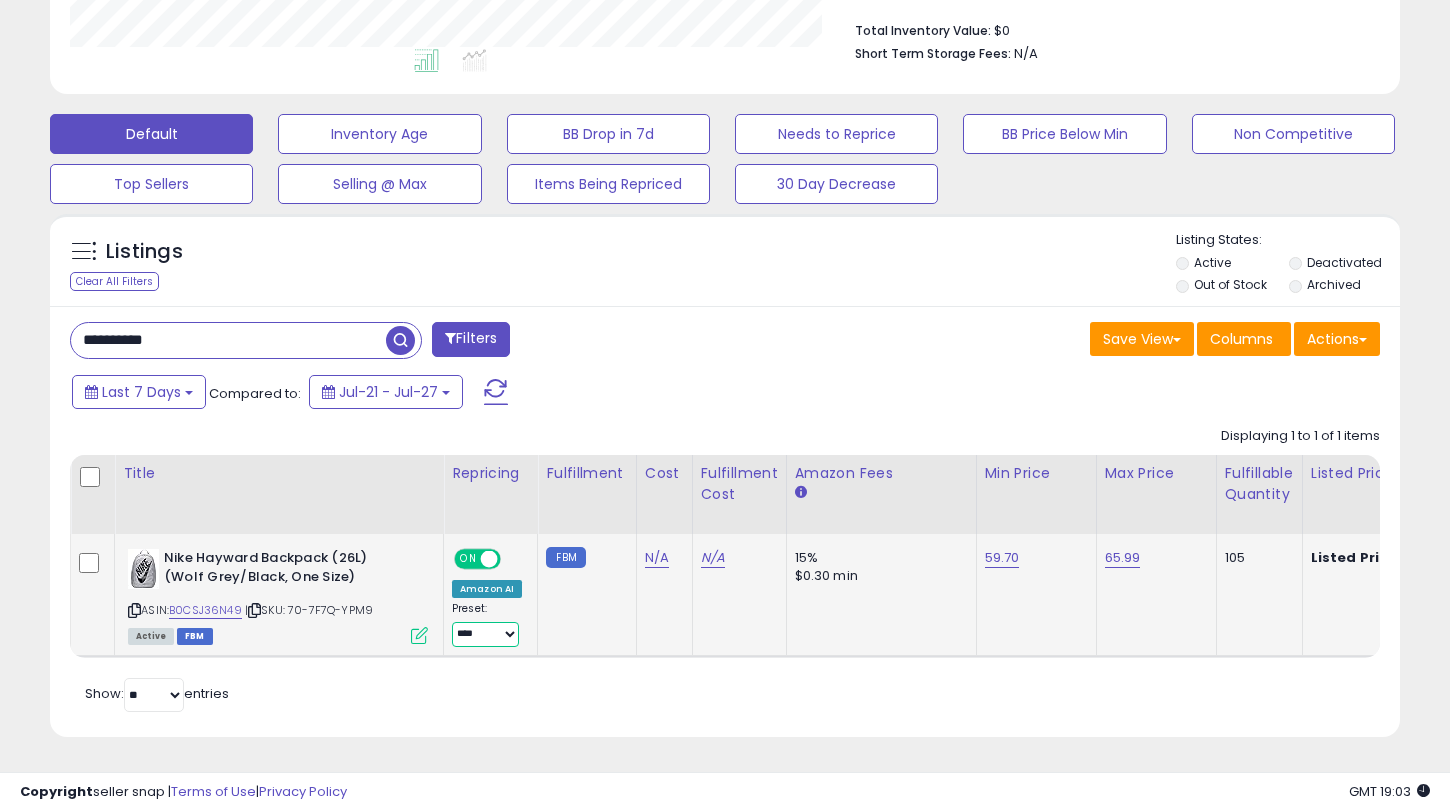 click on "**********" at bounding box center [485, 634] 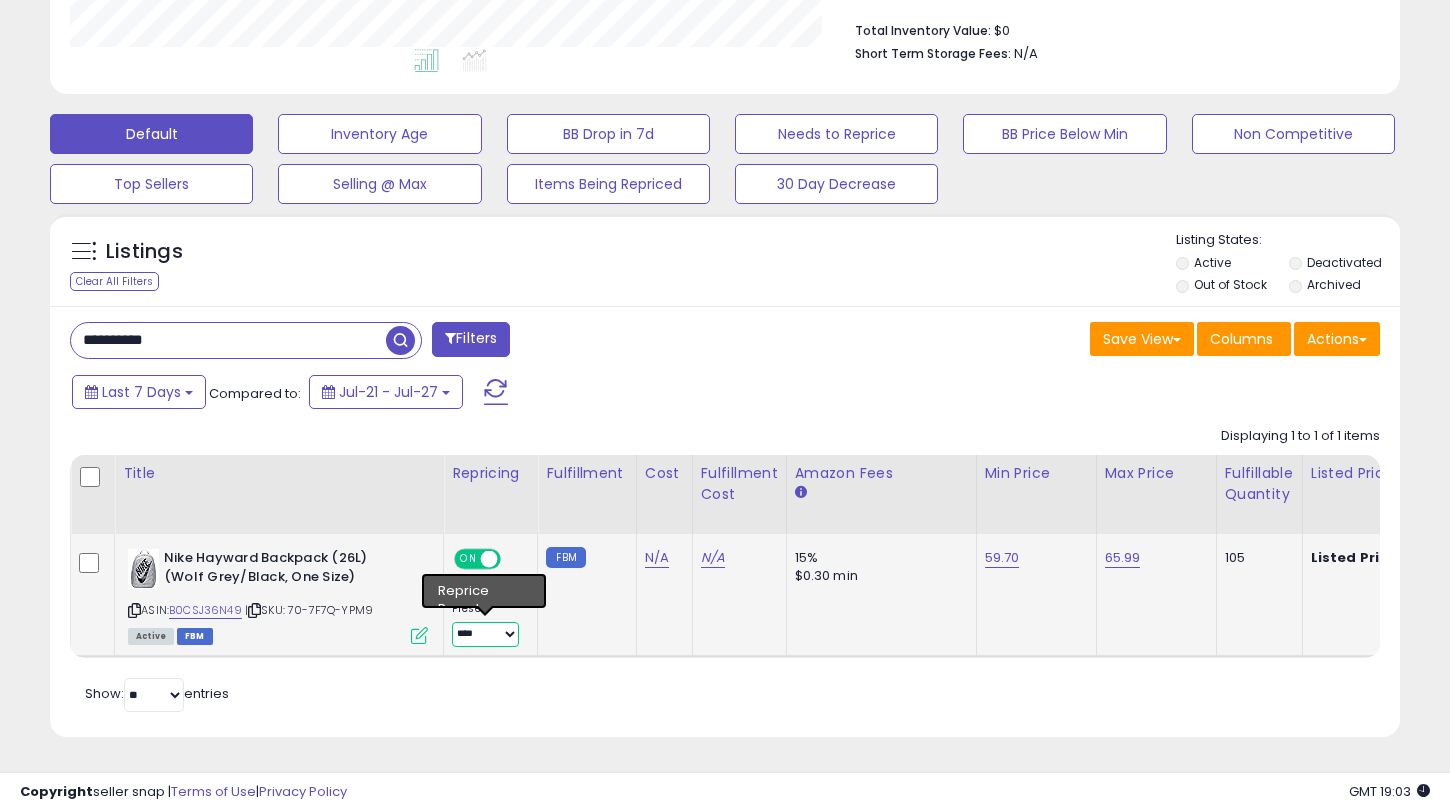 select on "**********" 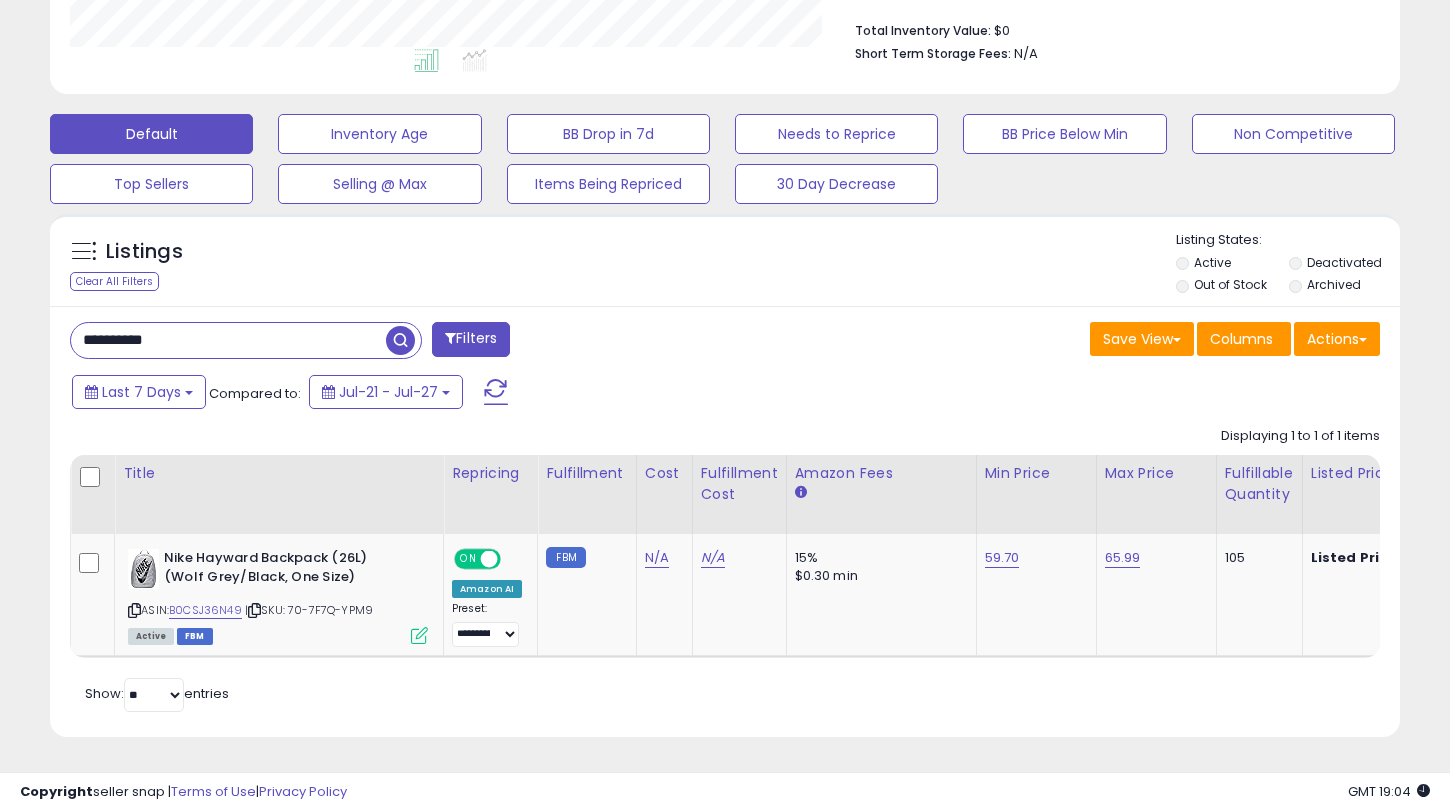 click on "**********" at bounding box center [228, 340] 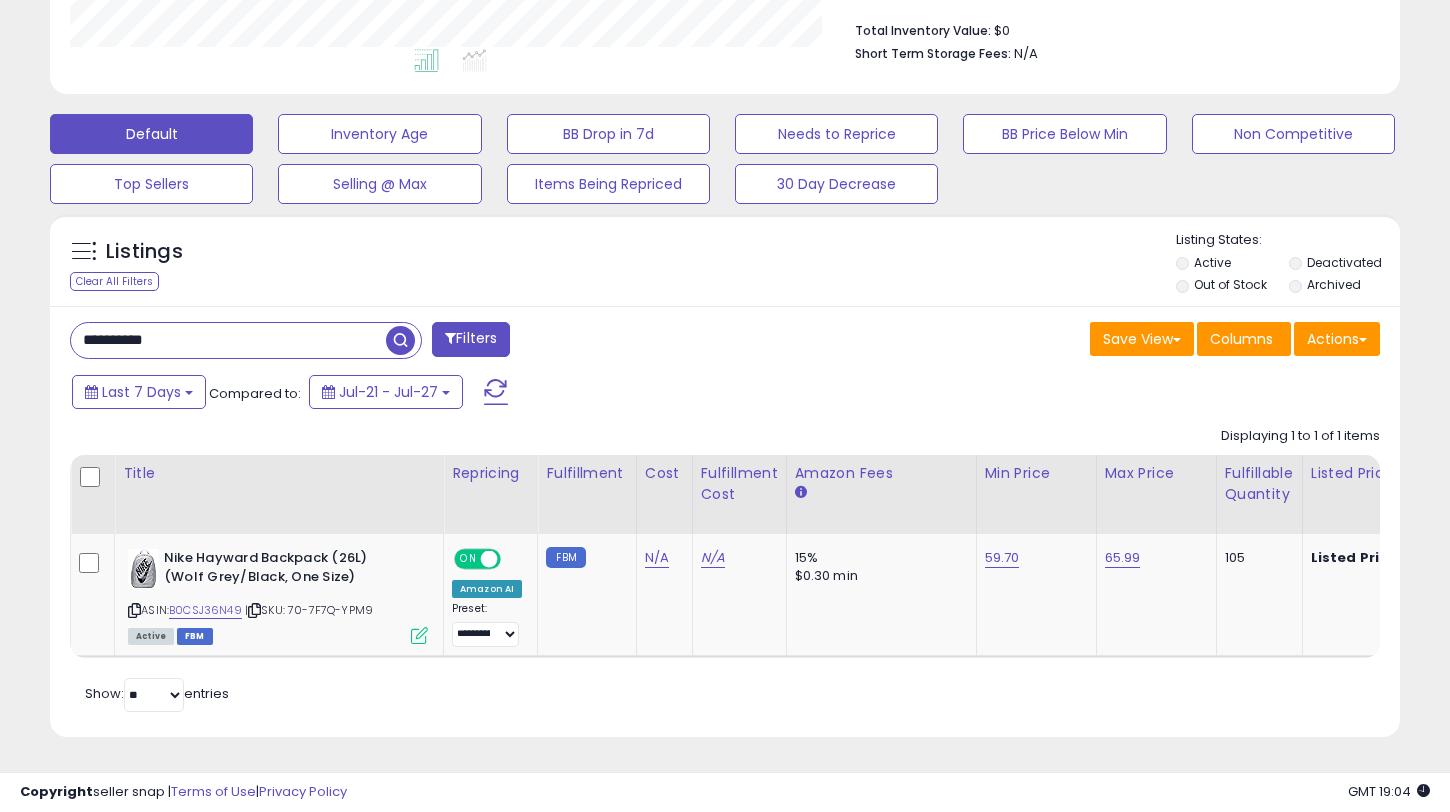 paste 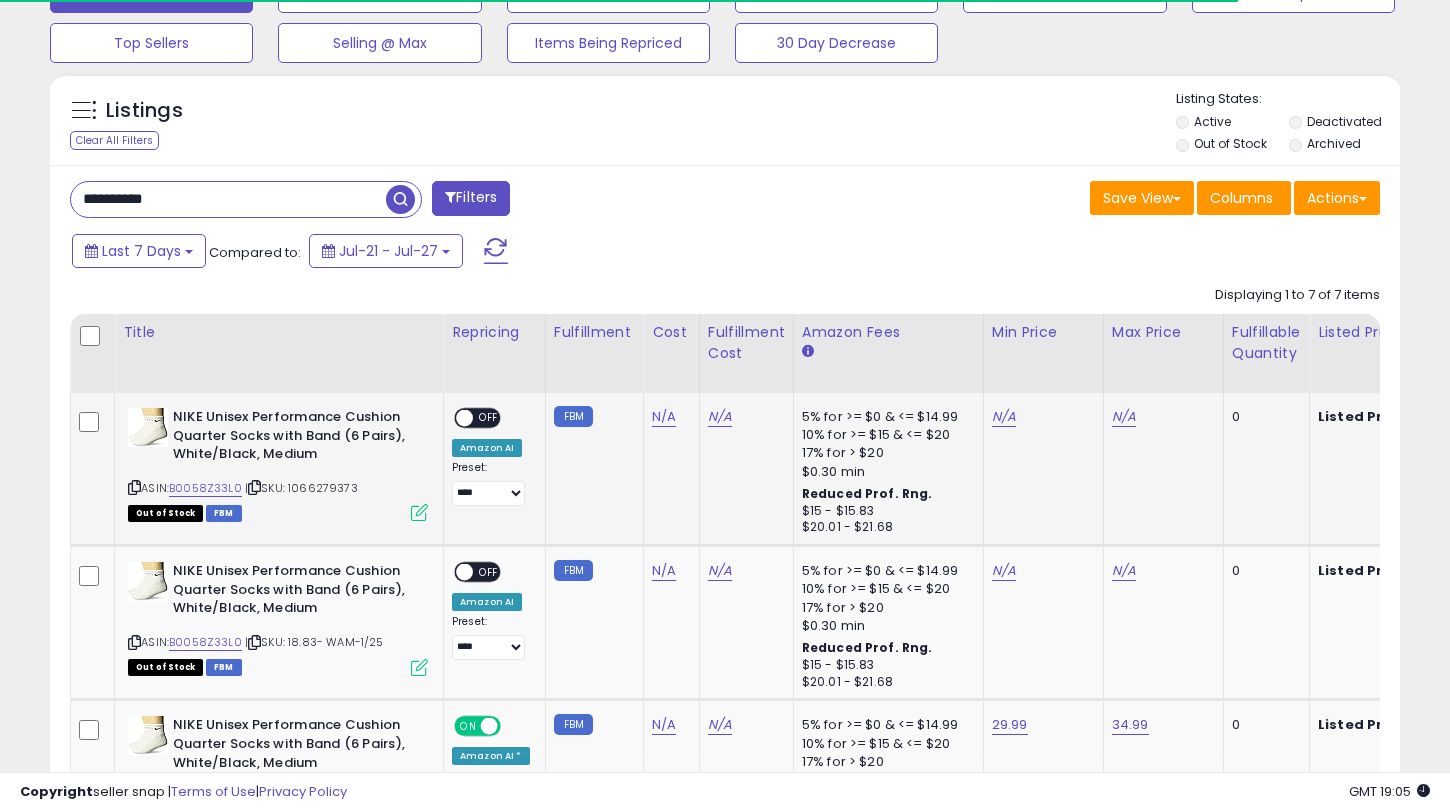 scroll, scrollTop: 1213, scrollLeft: 0, axis: vertical 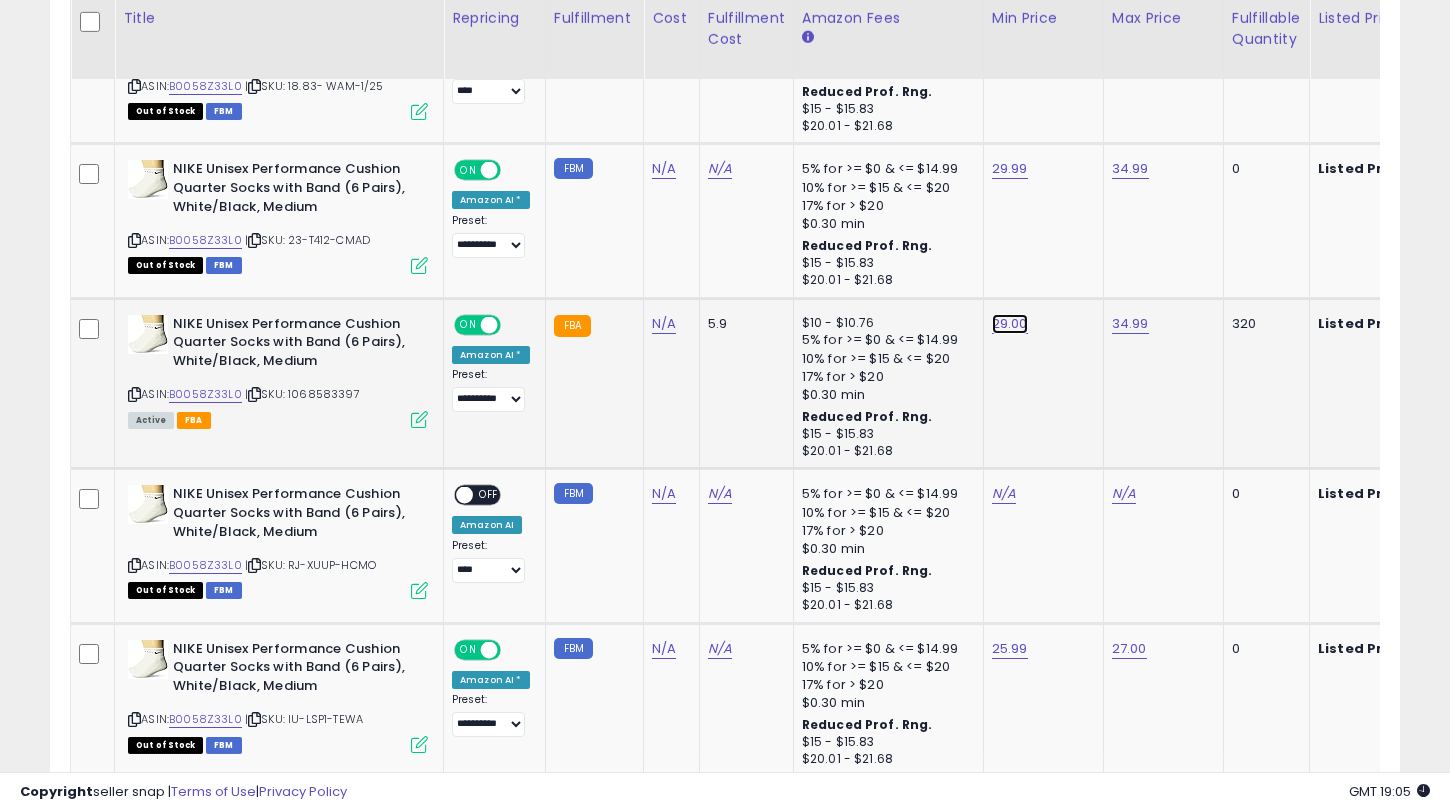 click on "29.00" at bounding box center [1004, -139] 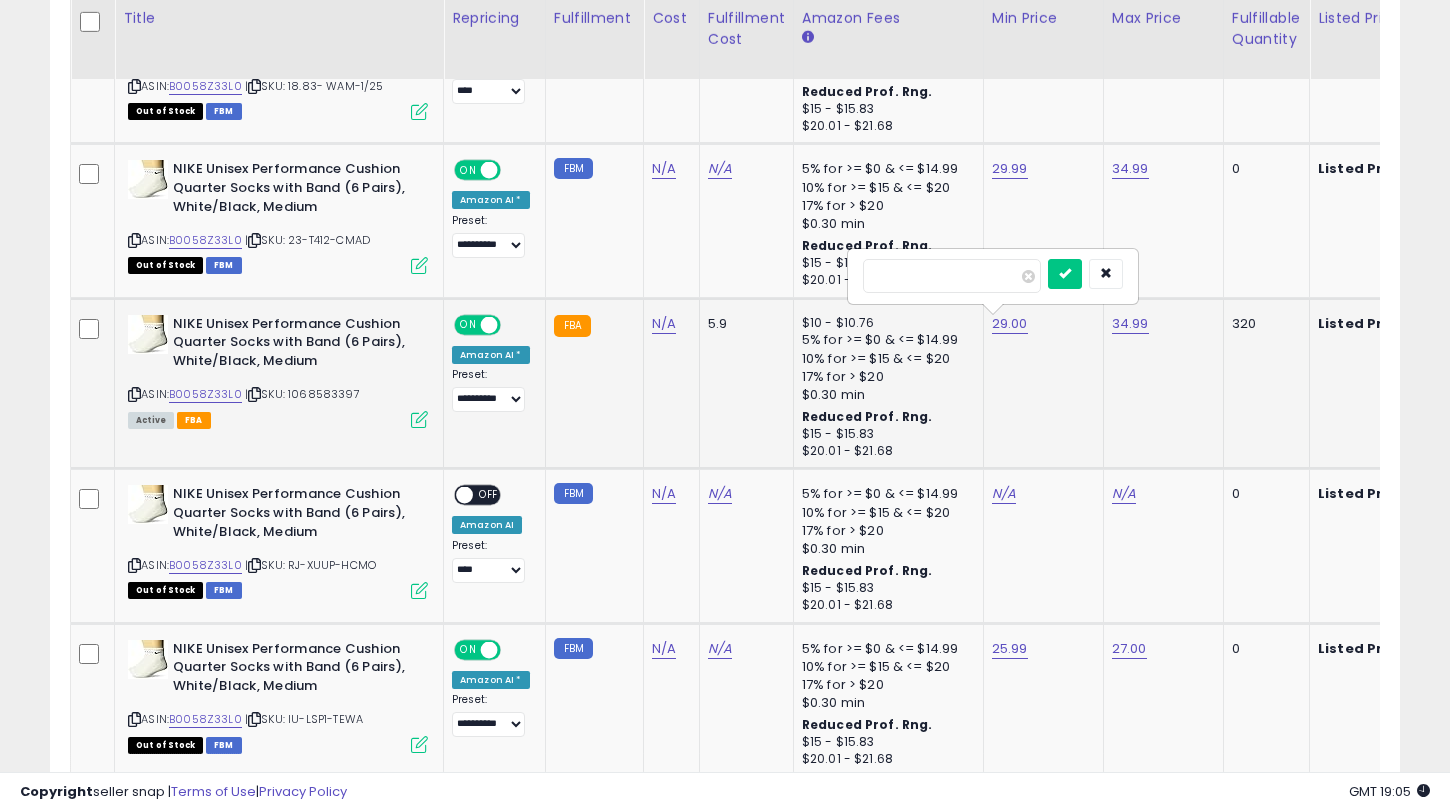 type on "*****" 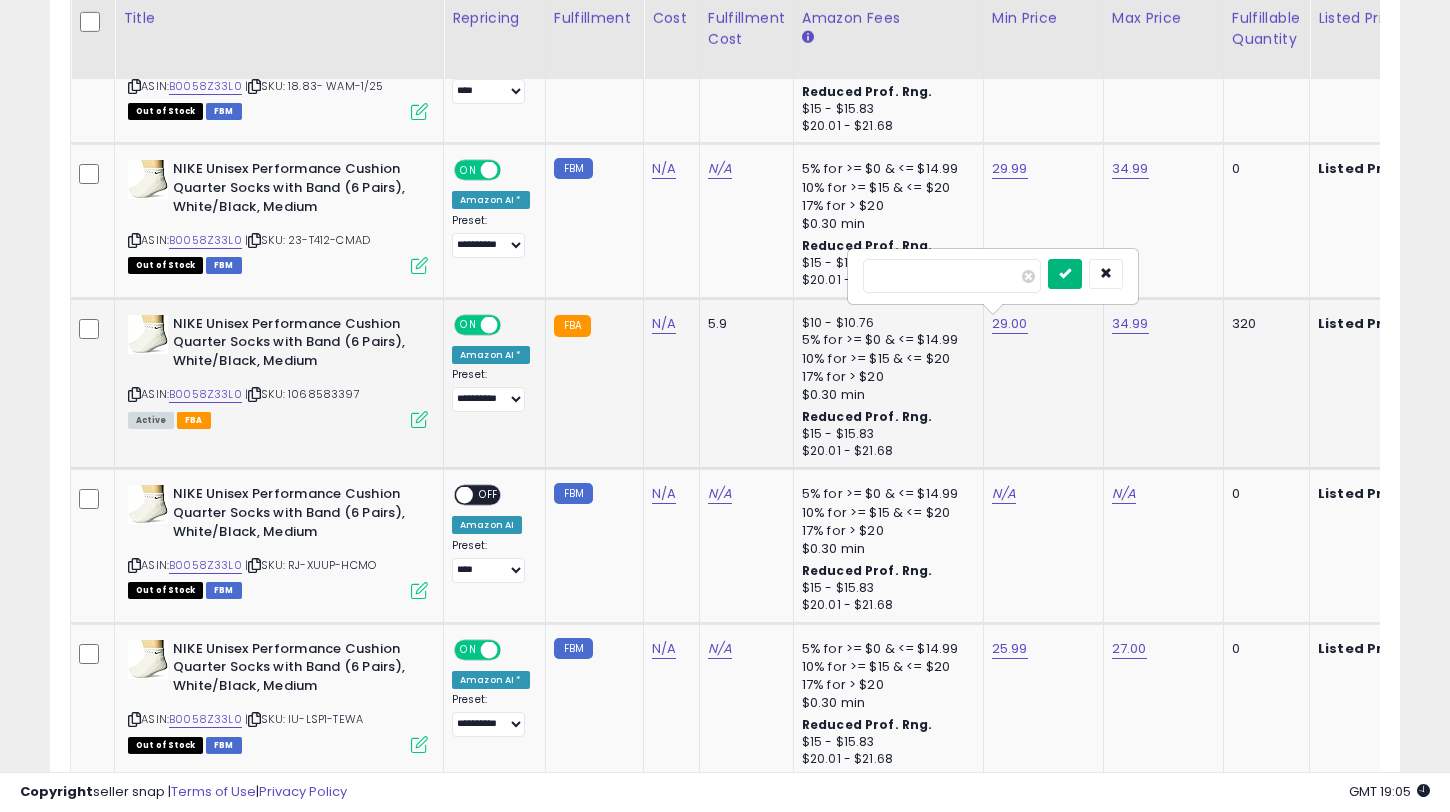 click at bounding box center (1065, 274) 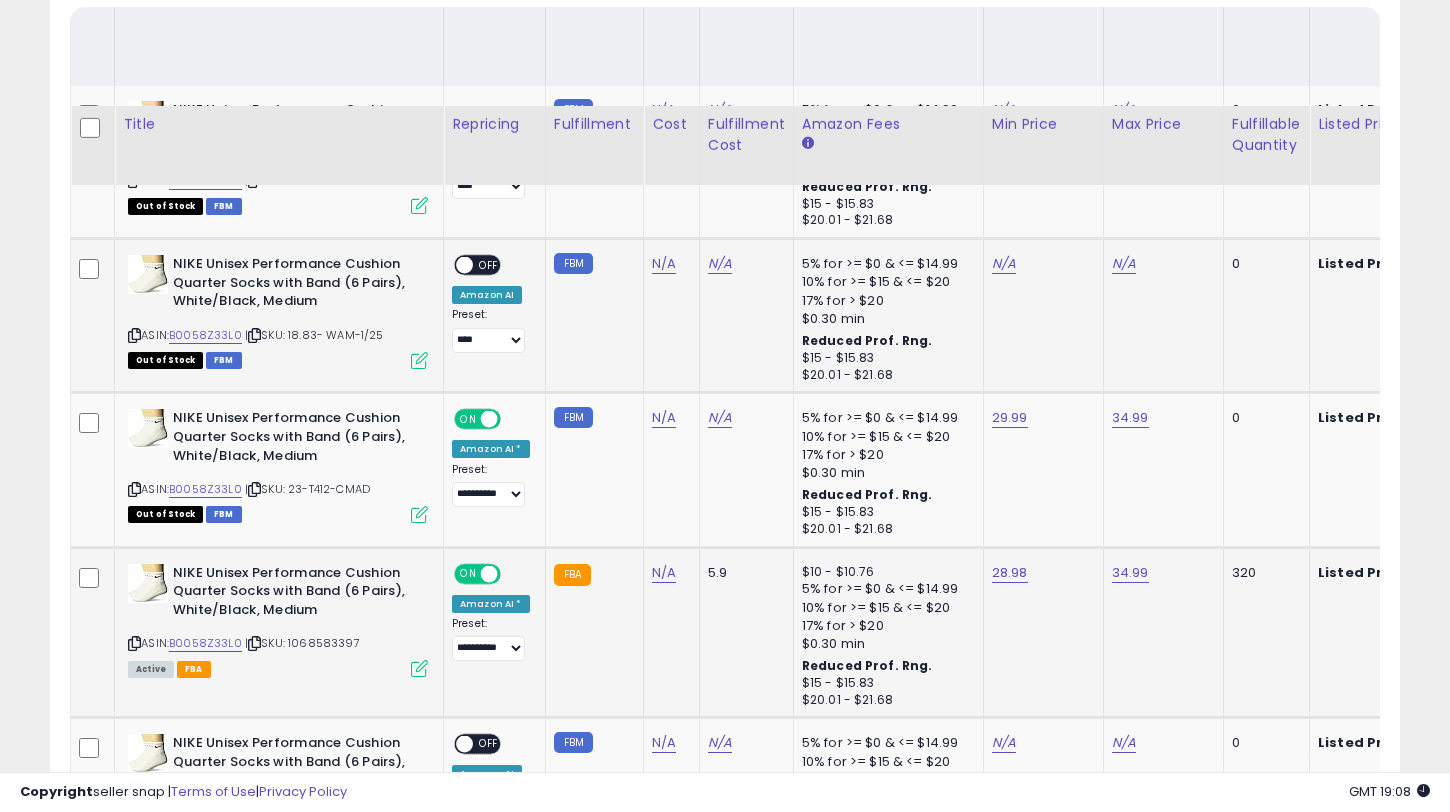 scroll, scrollTop: 818, scrollLeft: 0, axis: vertical 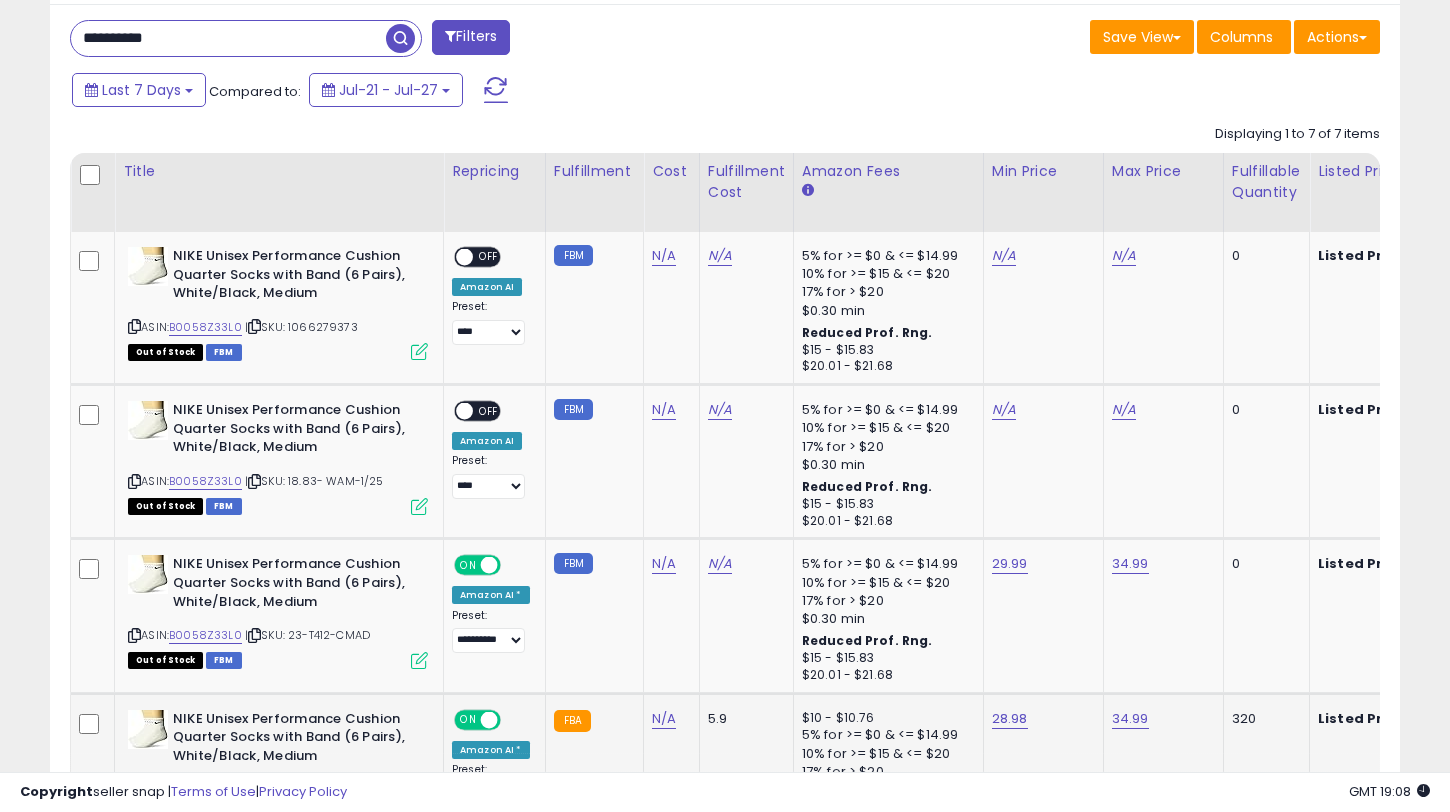 click on "**********" at bounding box center (228, 38) 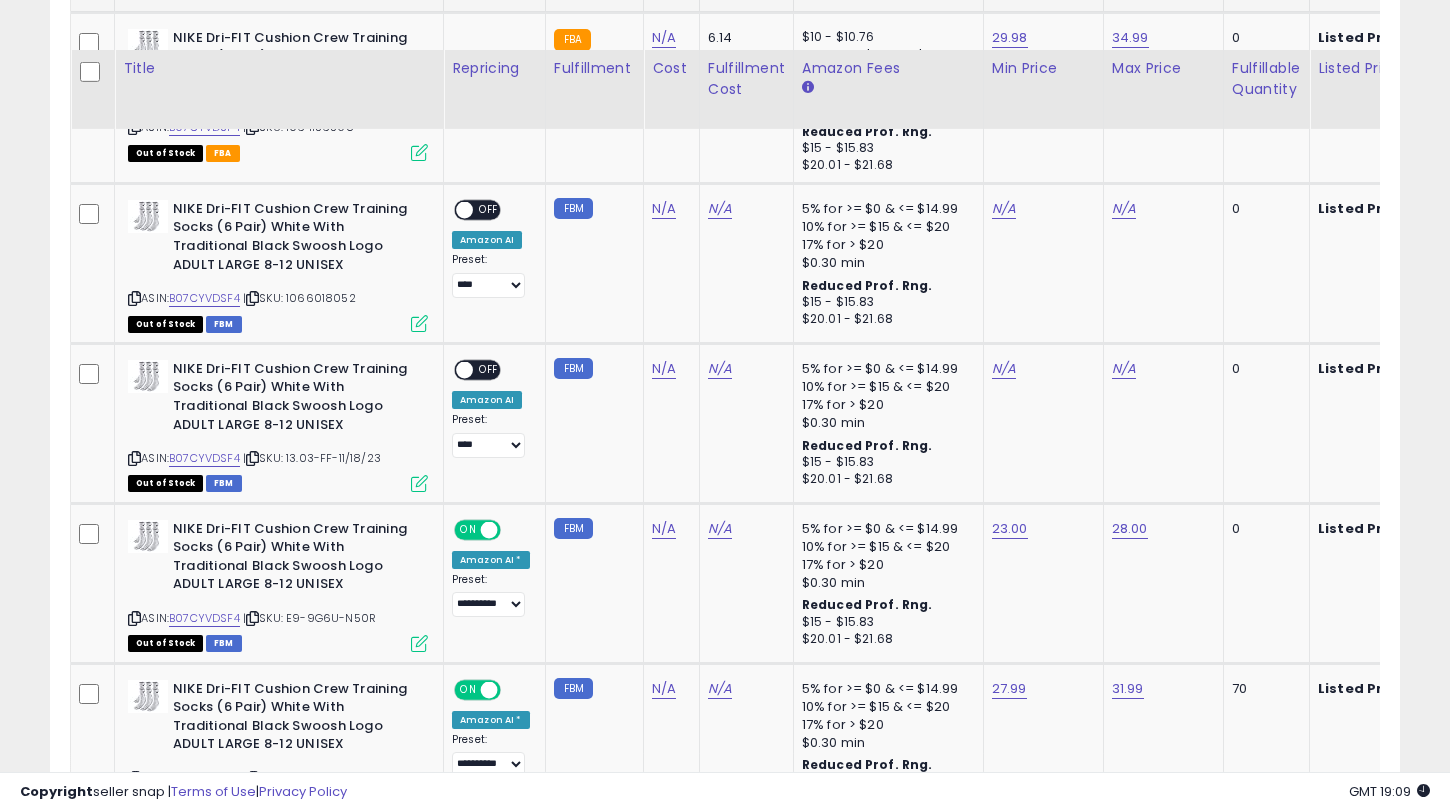 scroll, scrollTop: 1434, scrollLeft: 0, axis: vertical 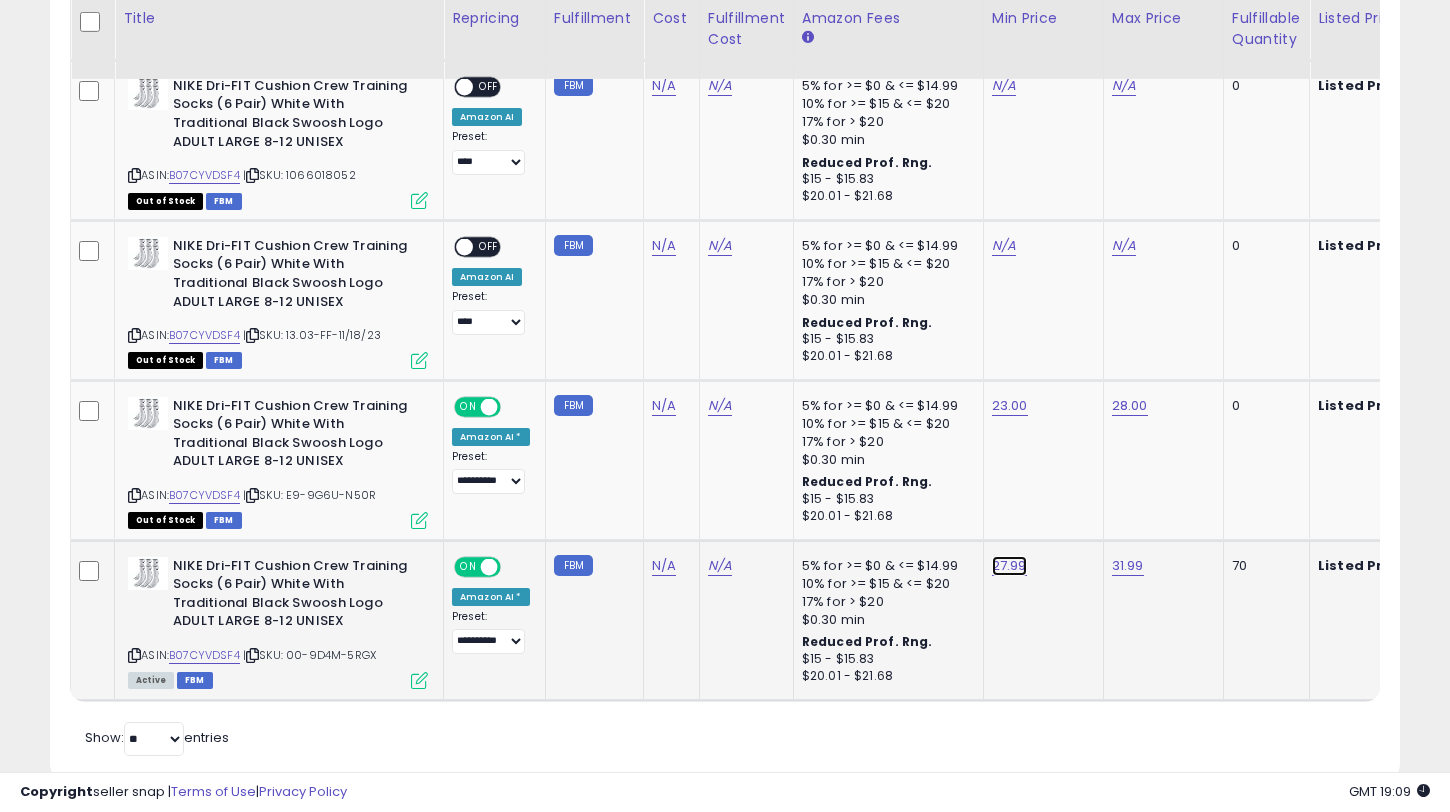 click on "27.99" at bounding box center (1010, -427) 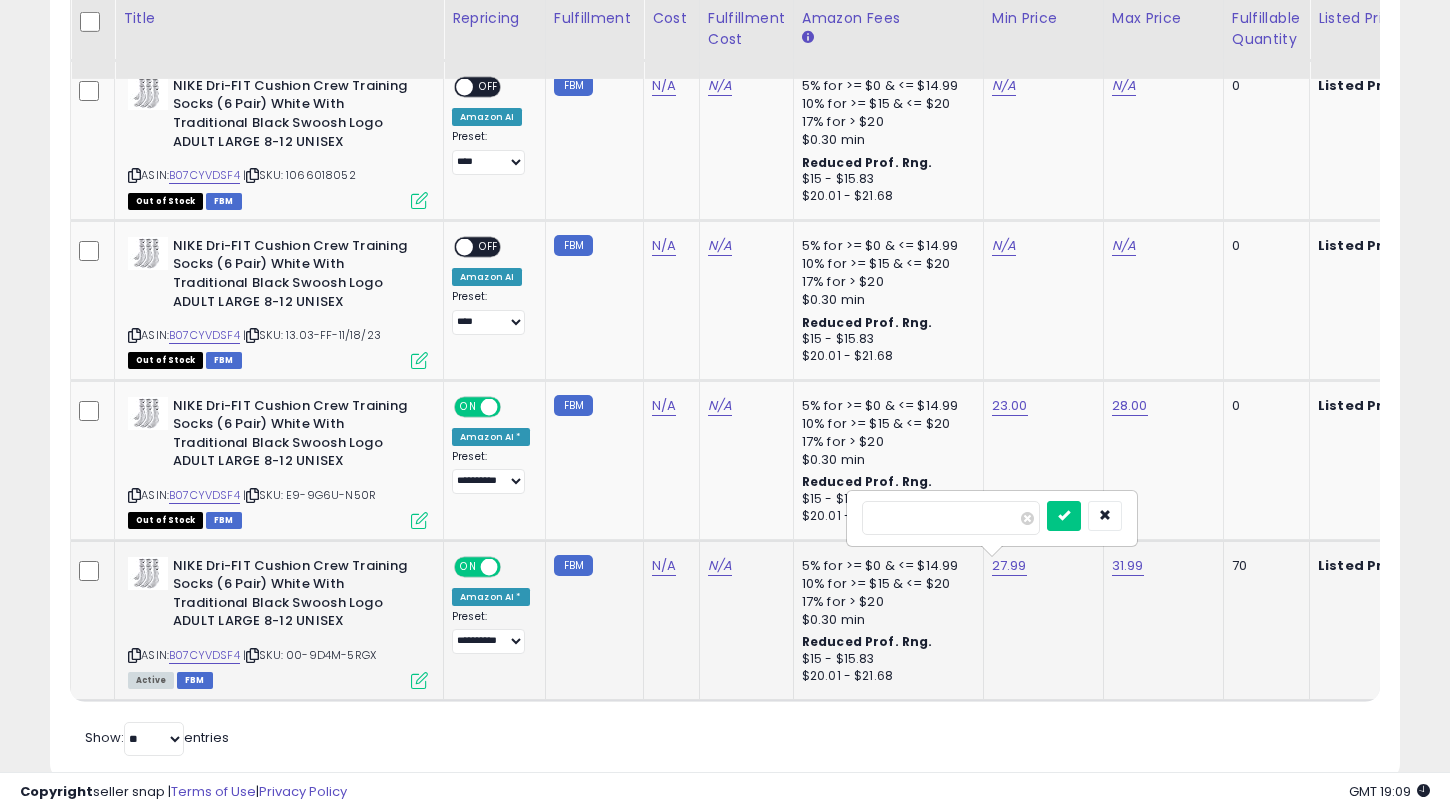 type on "*****" 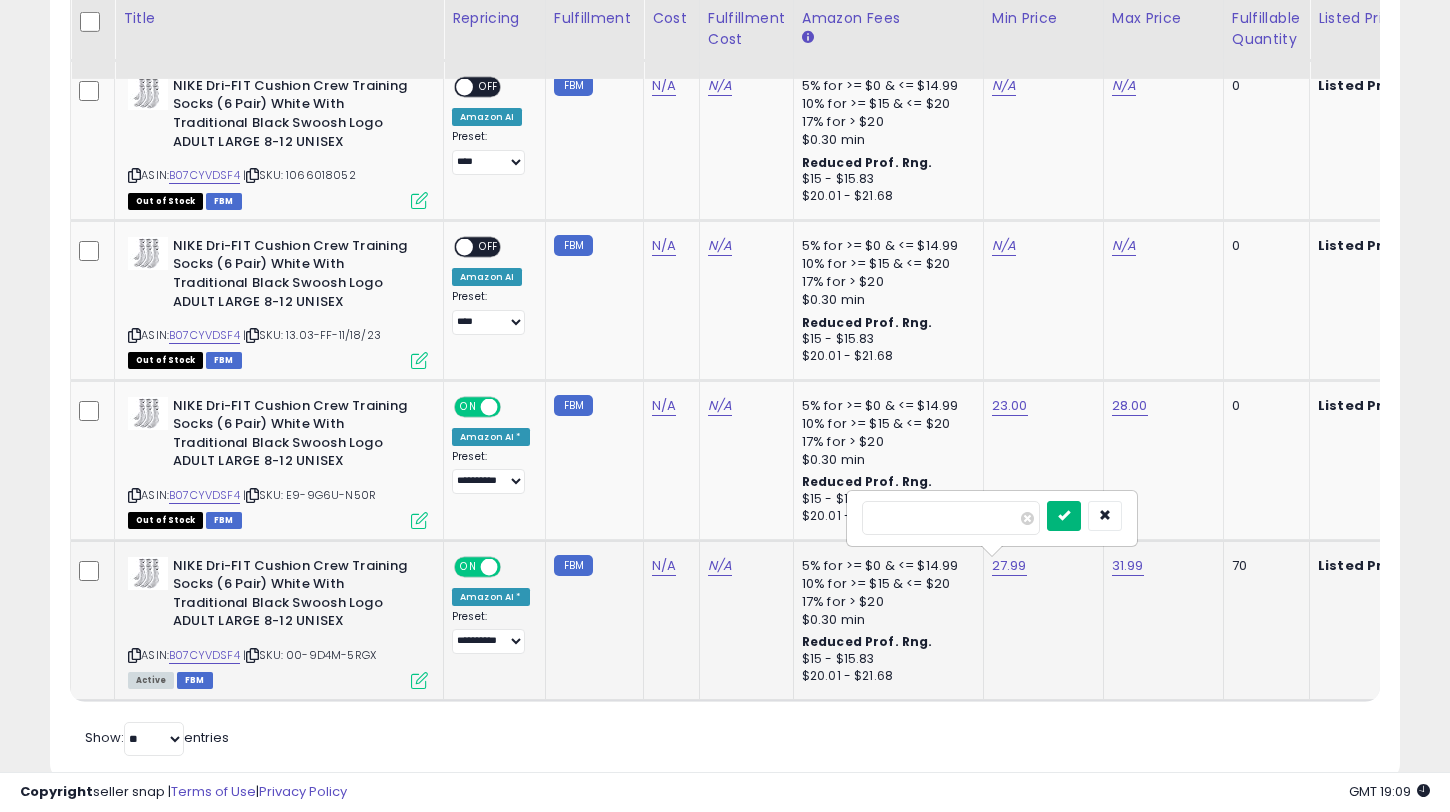 click at bounding box center [1064, 516] 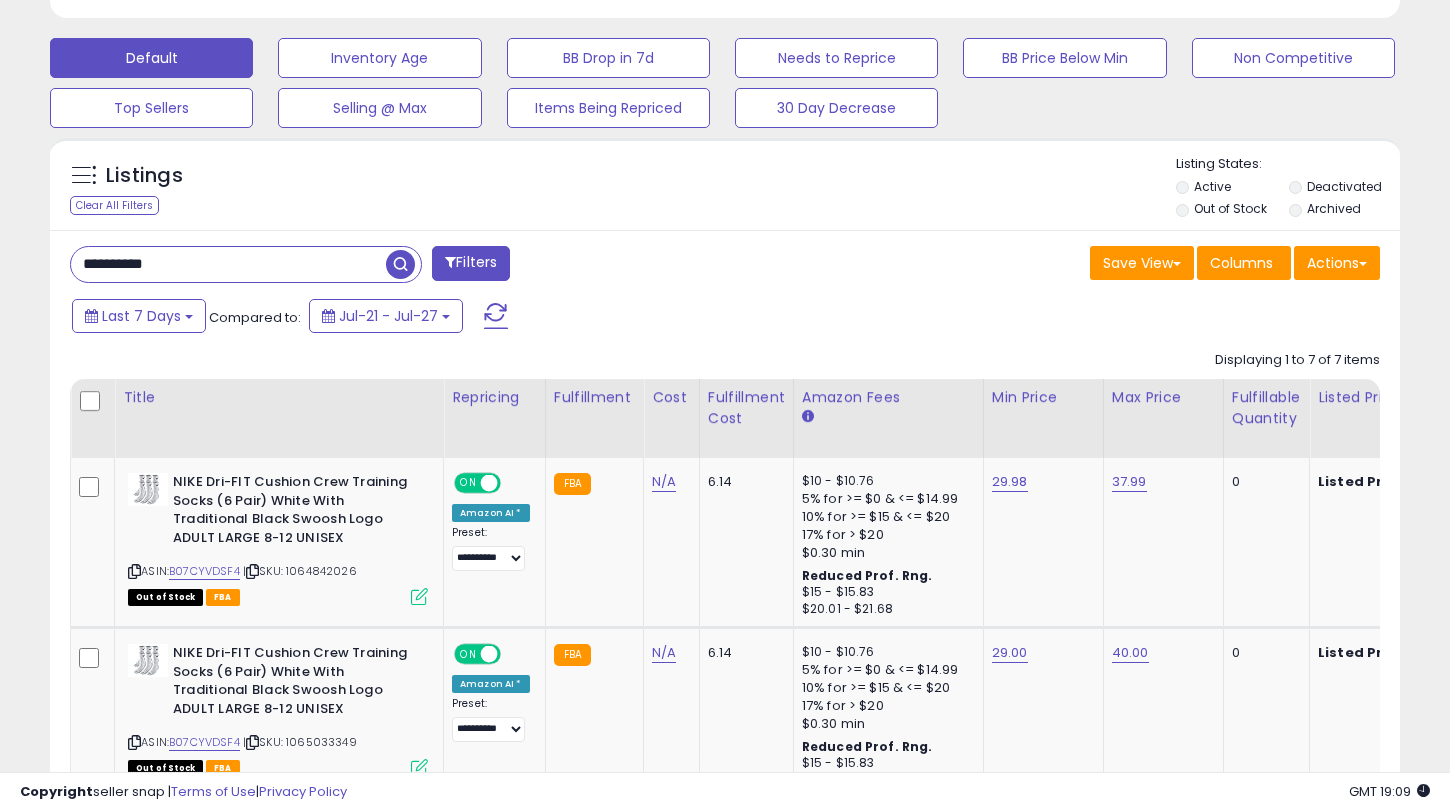scroll, scrollTop: 374, scrollLeft: 0, axis: vertical 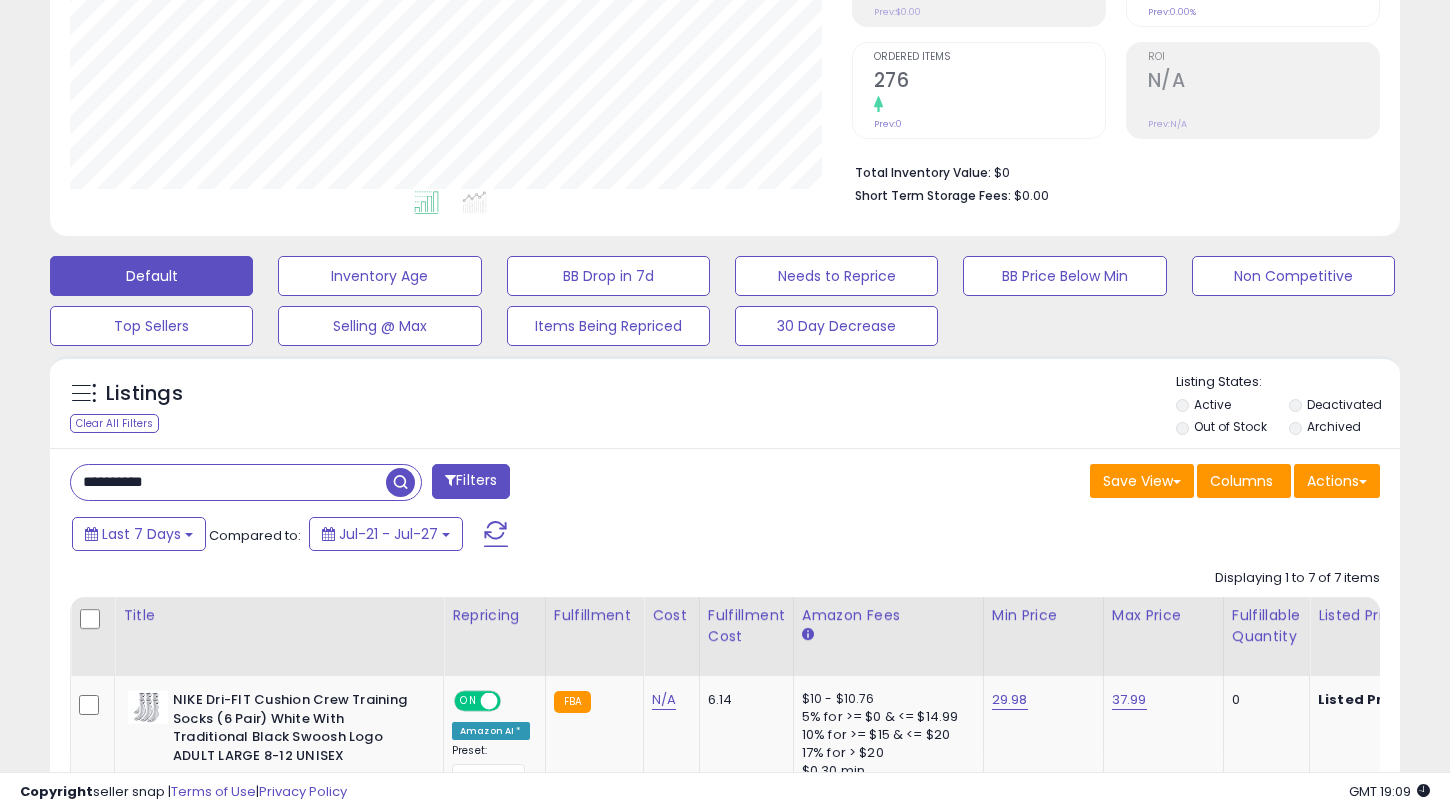 click on "**********" at bounding box center (228, 482) 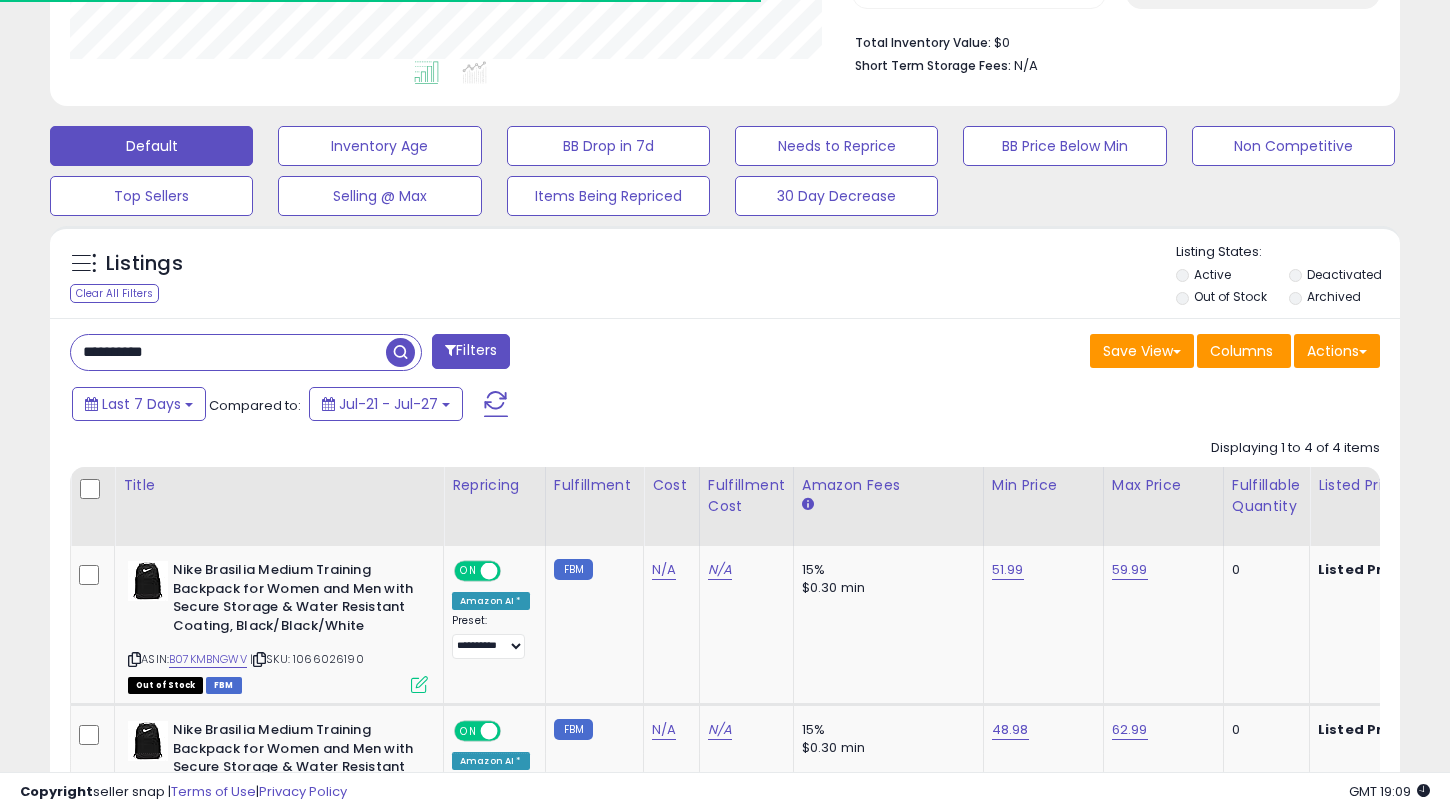 scroll, scrollTop: 778, scrollLeft: 0, axis: vertical 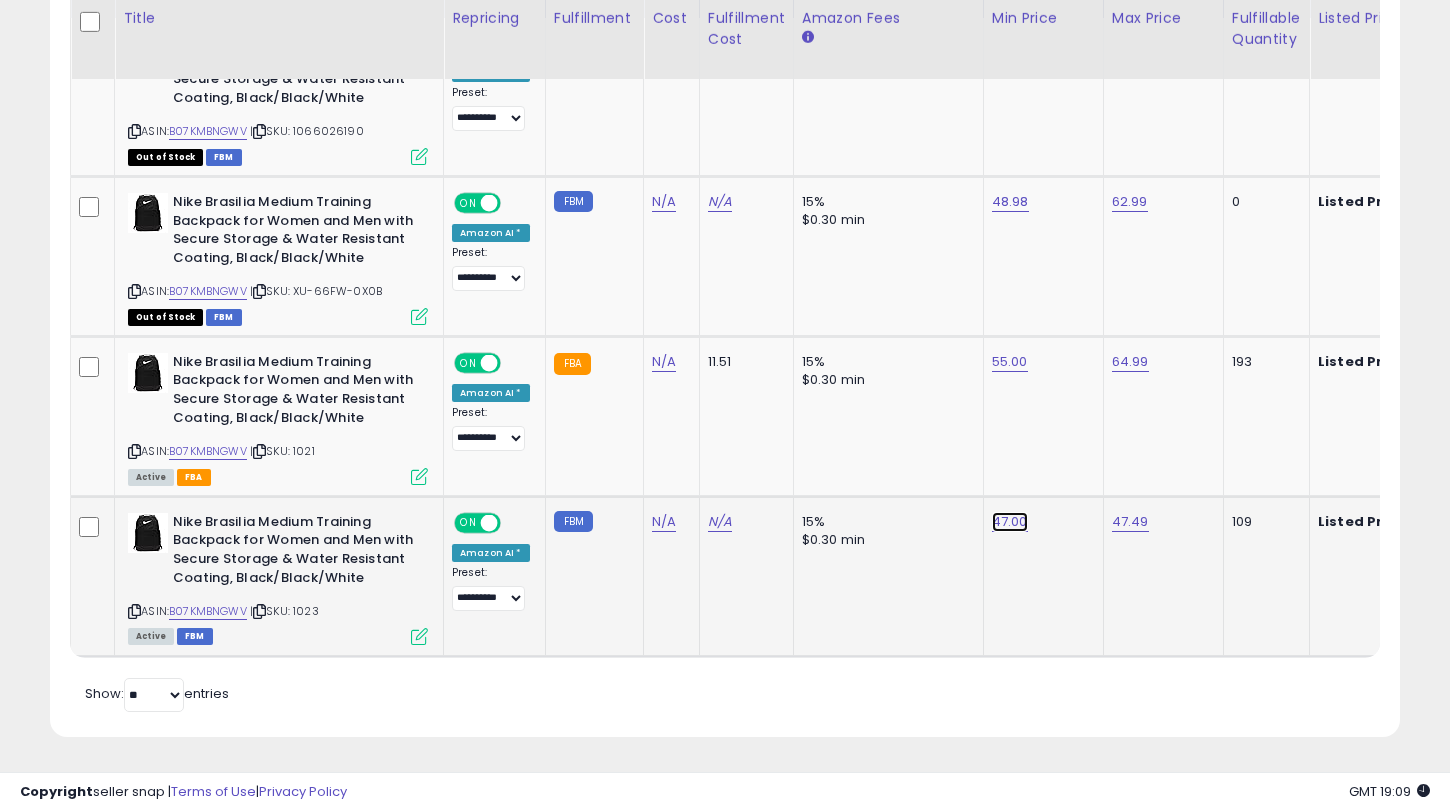 click on "47.00" at bounding box center [1008, 42] 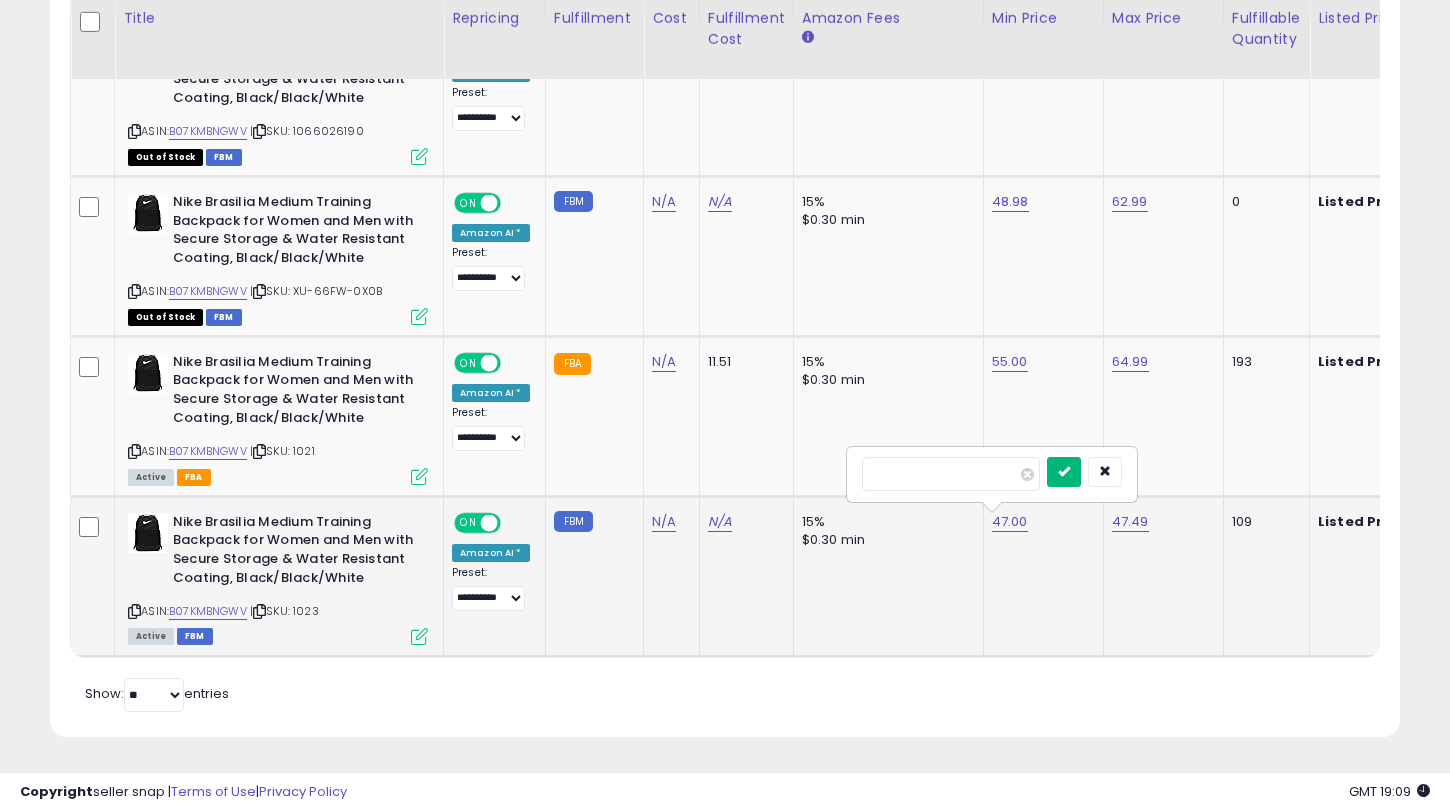 type on "**" 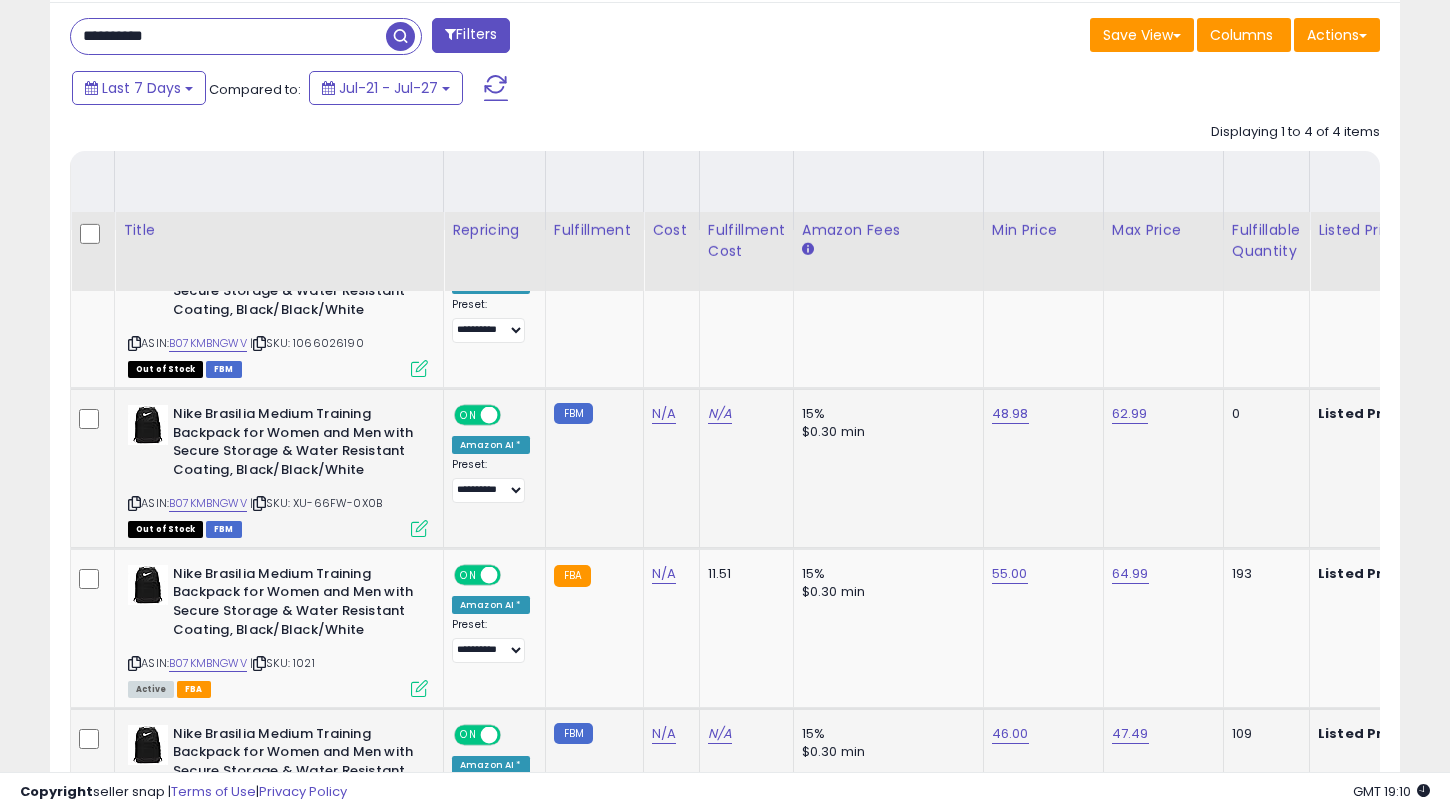 scroll, scrollTop: 500, scrollLeft: 0, axis: vertical 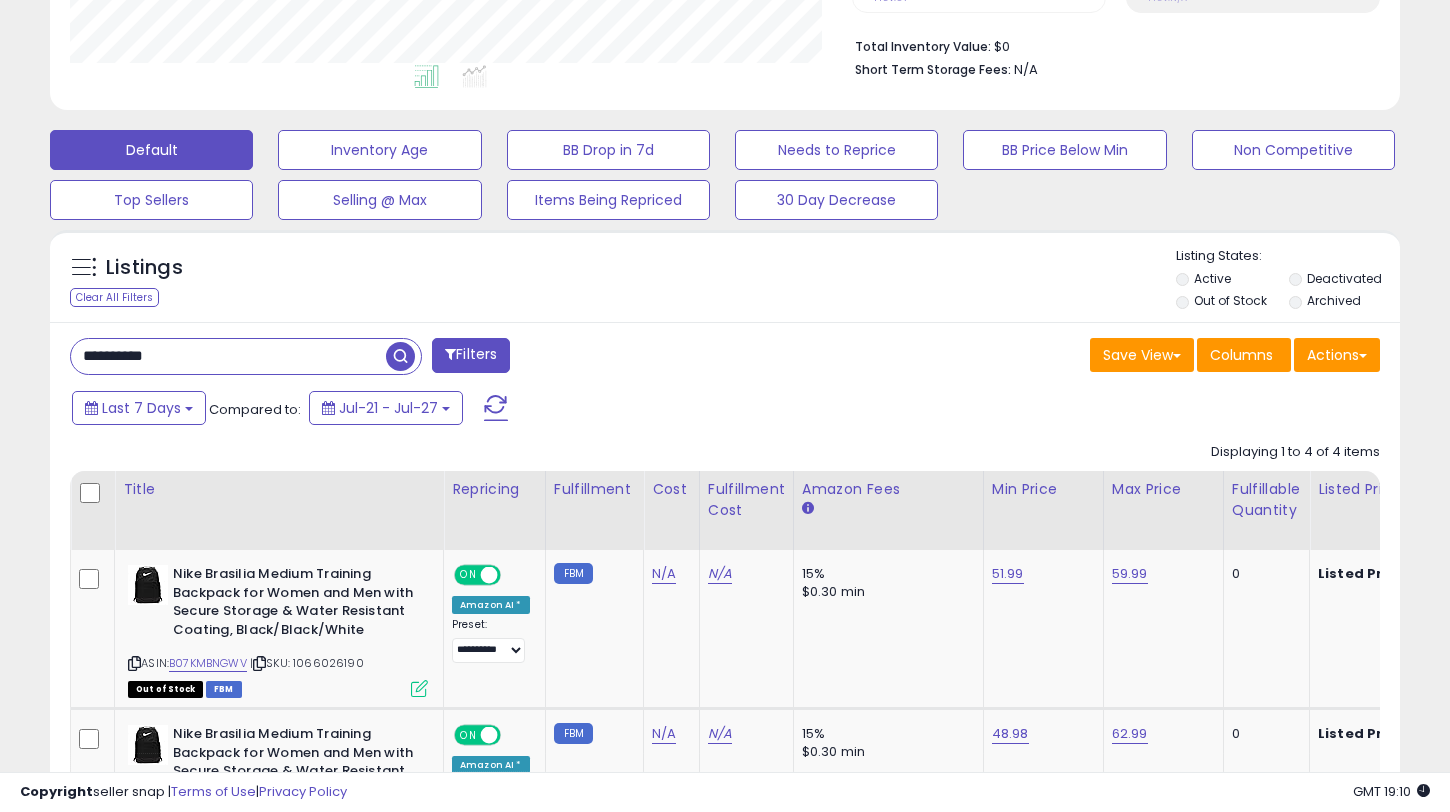 click on "**********" at bounding box center [228, 356] 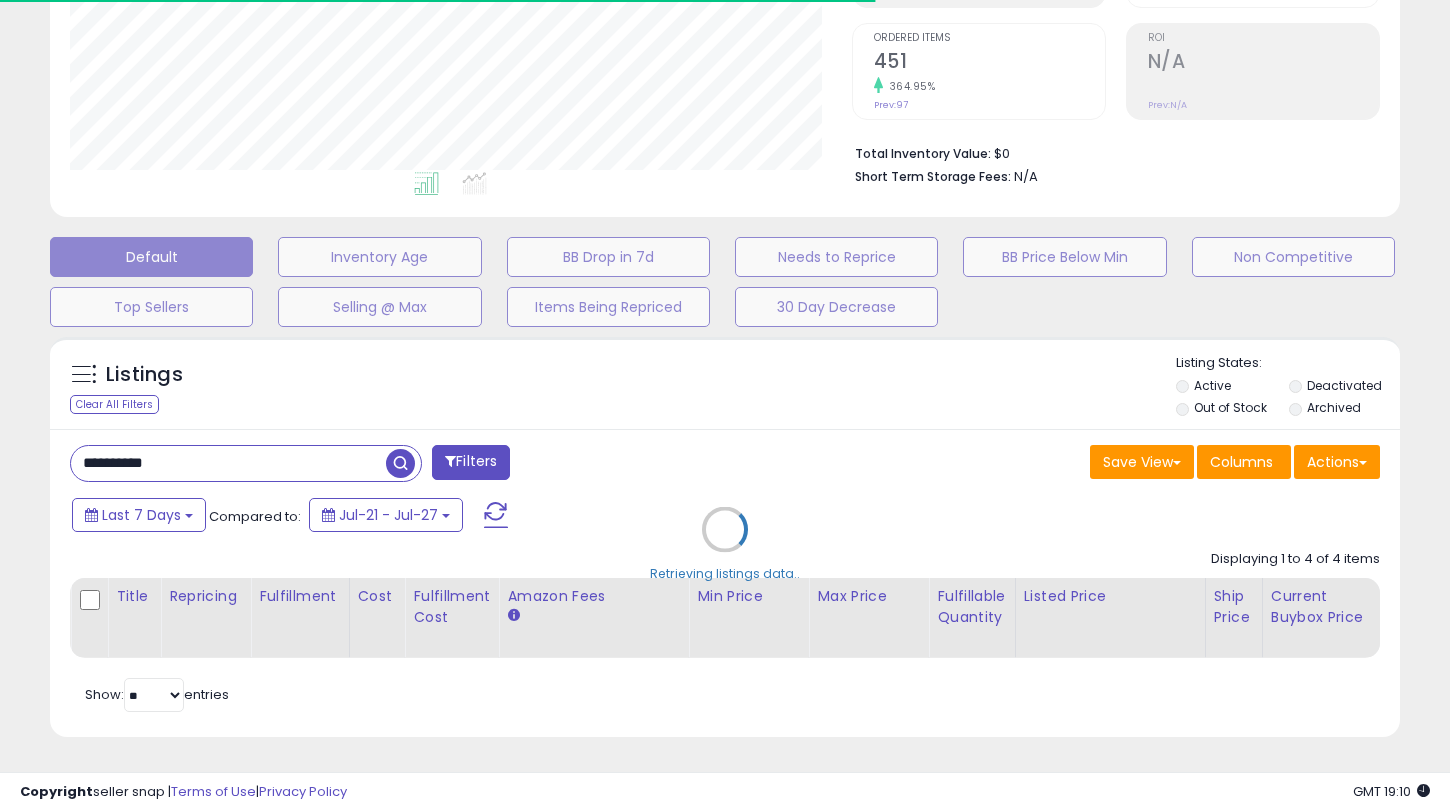 scroll, scrollTop: 500, scrollLeft: 0, axis: vertical 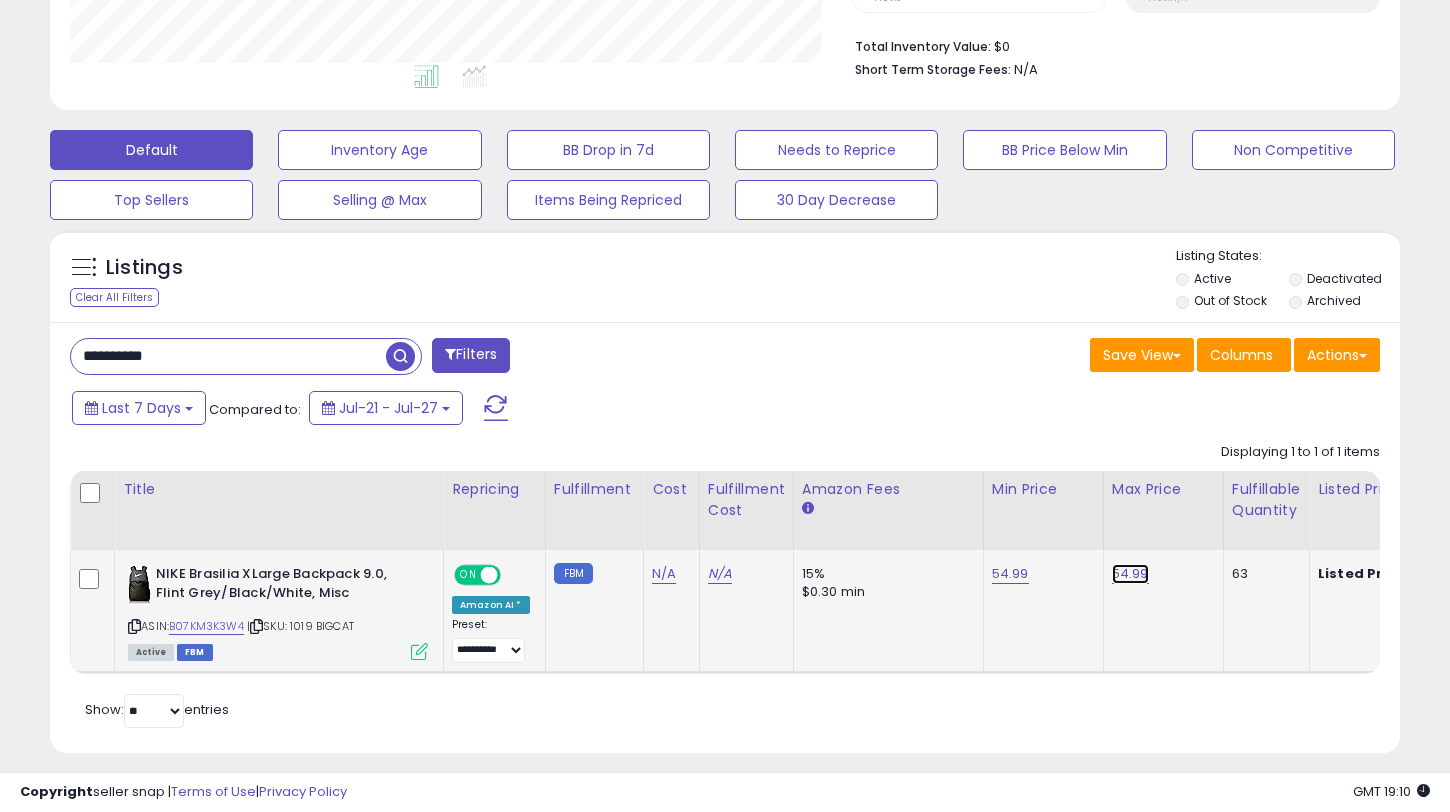 click on "54.99" at bounding box center (1130, 574) 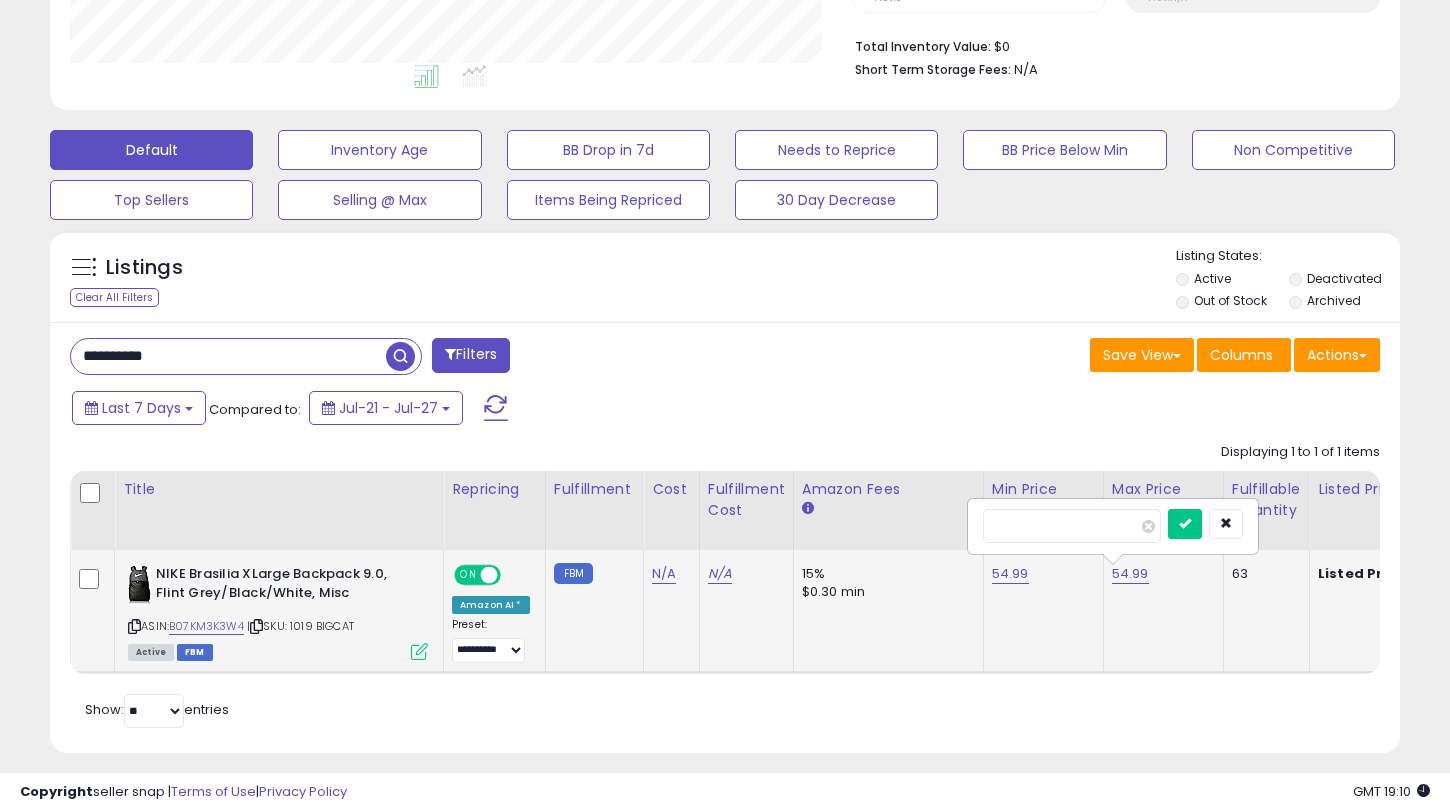 type on "*" 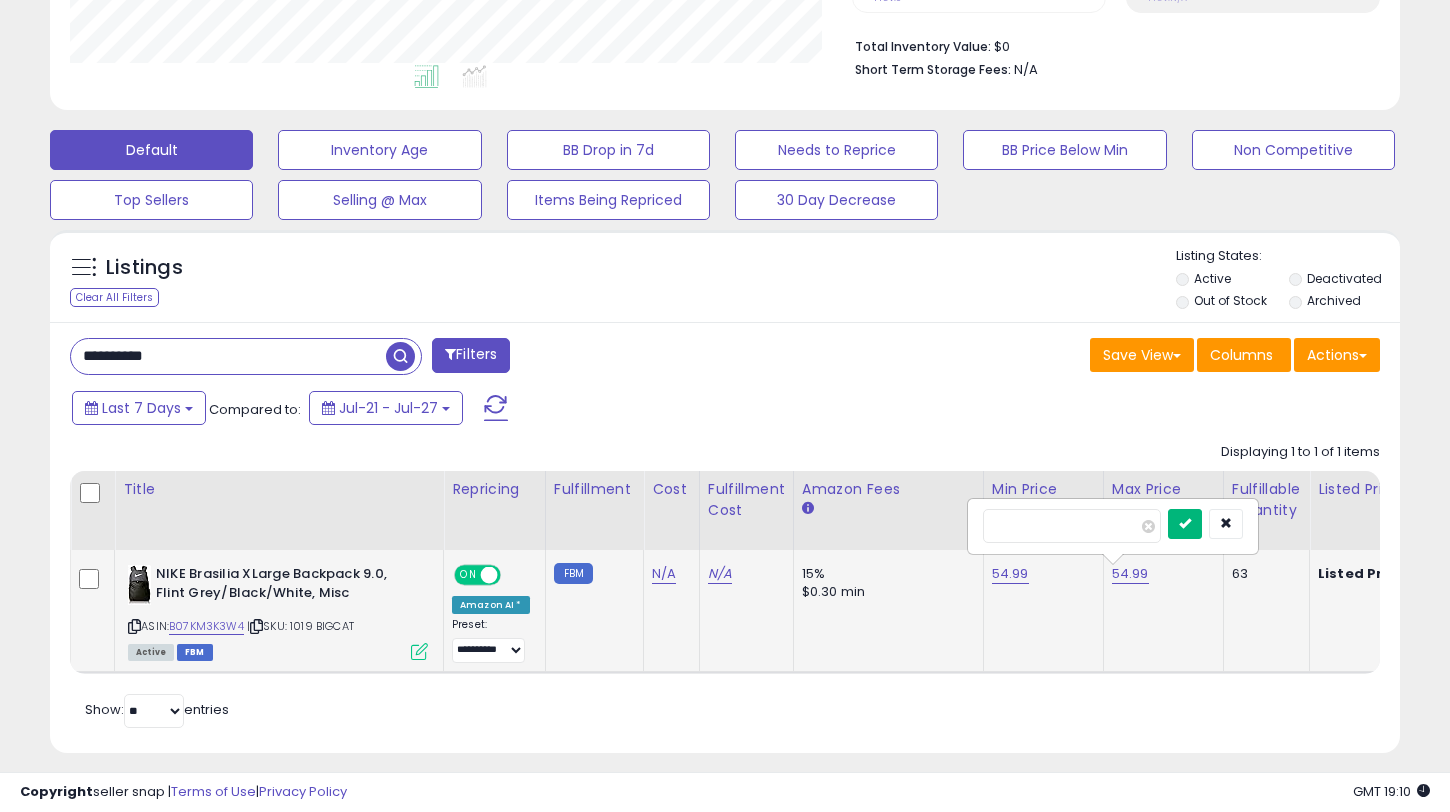 type on "**" 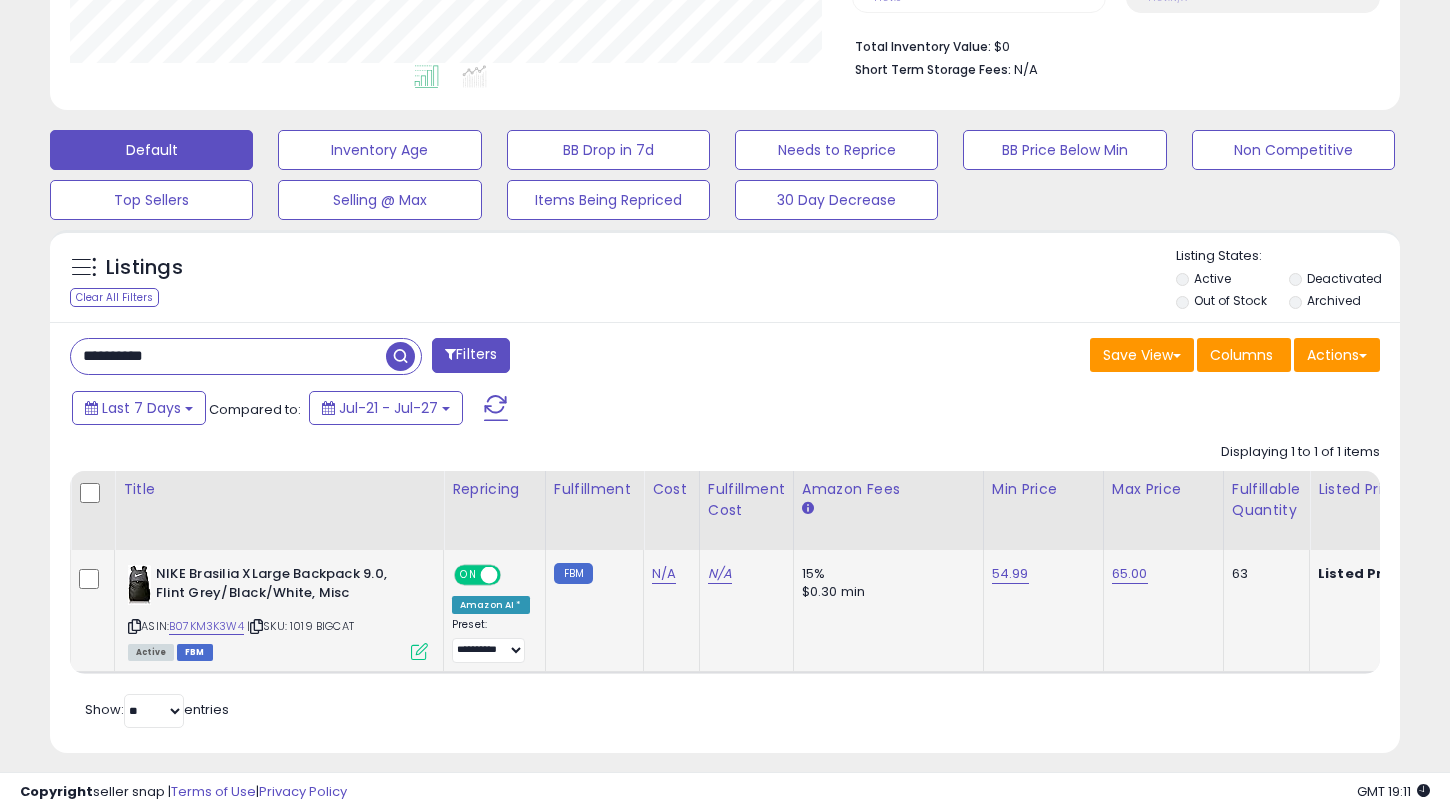 click on "**********" at bounding box center (228, 356) 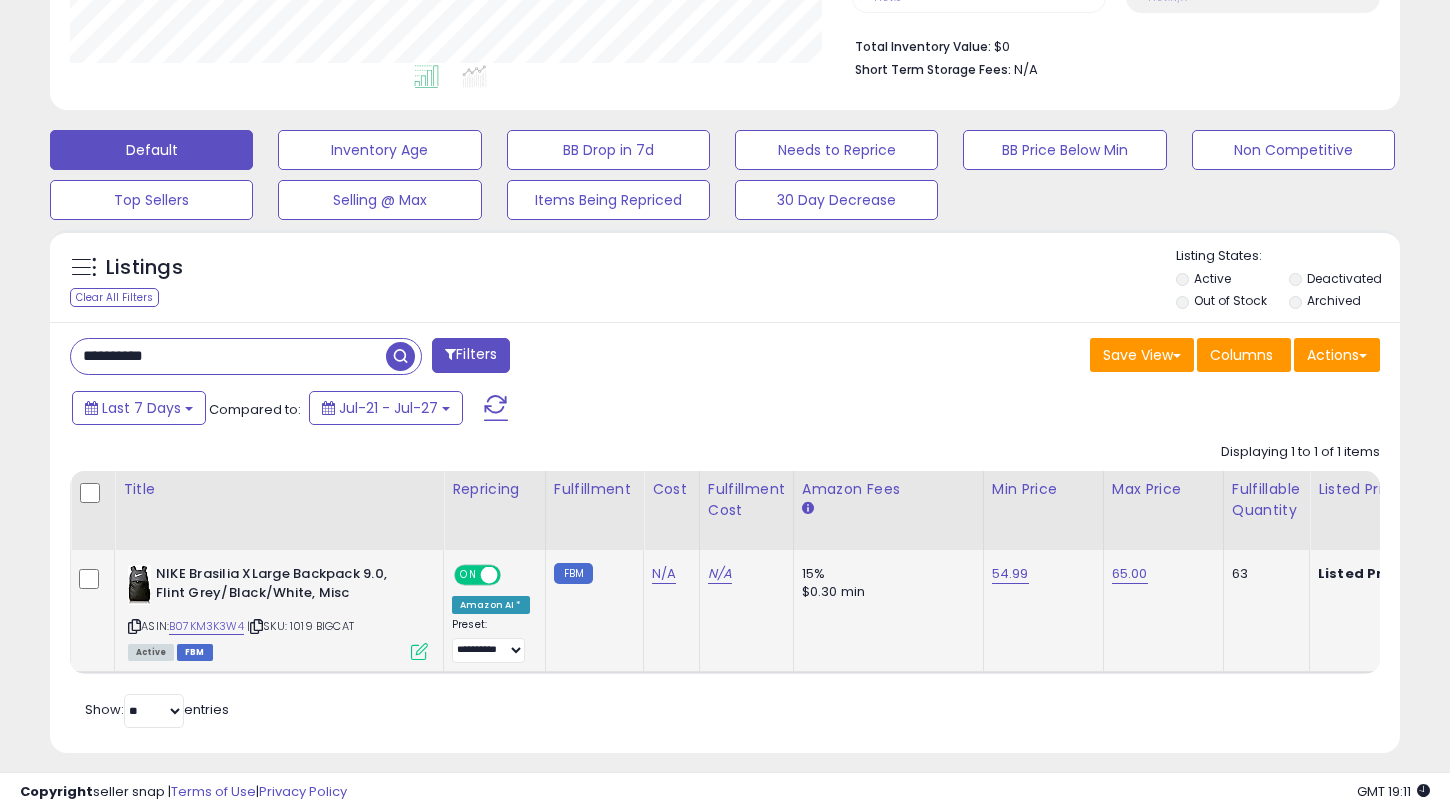 paste 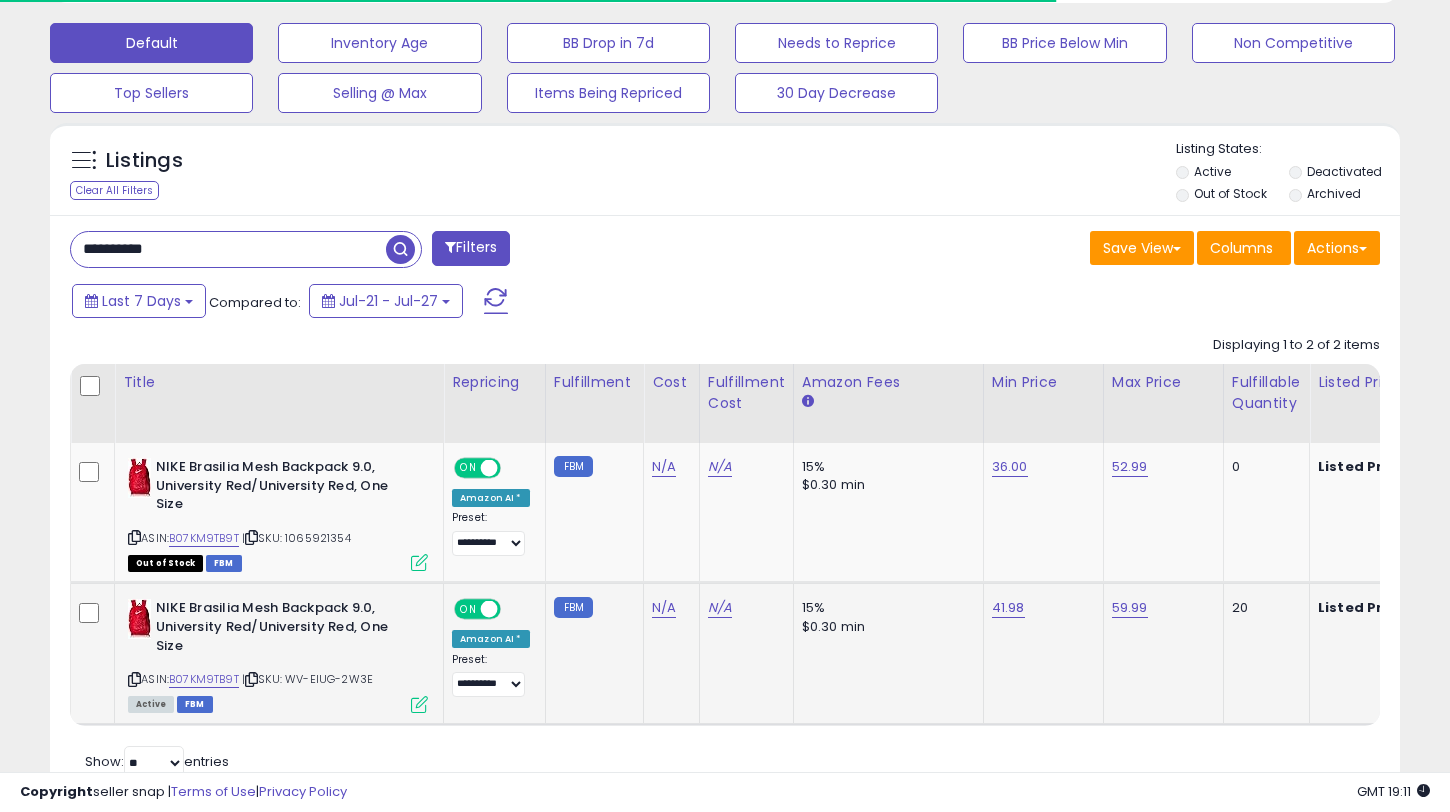 scroll, scrollTop: 675, scrollLeft: 0, axis: vertical 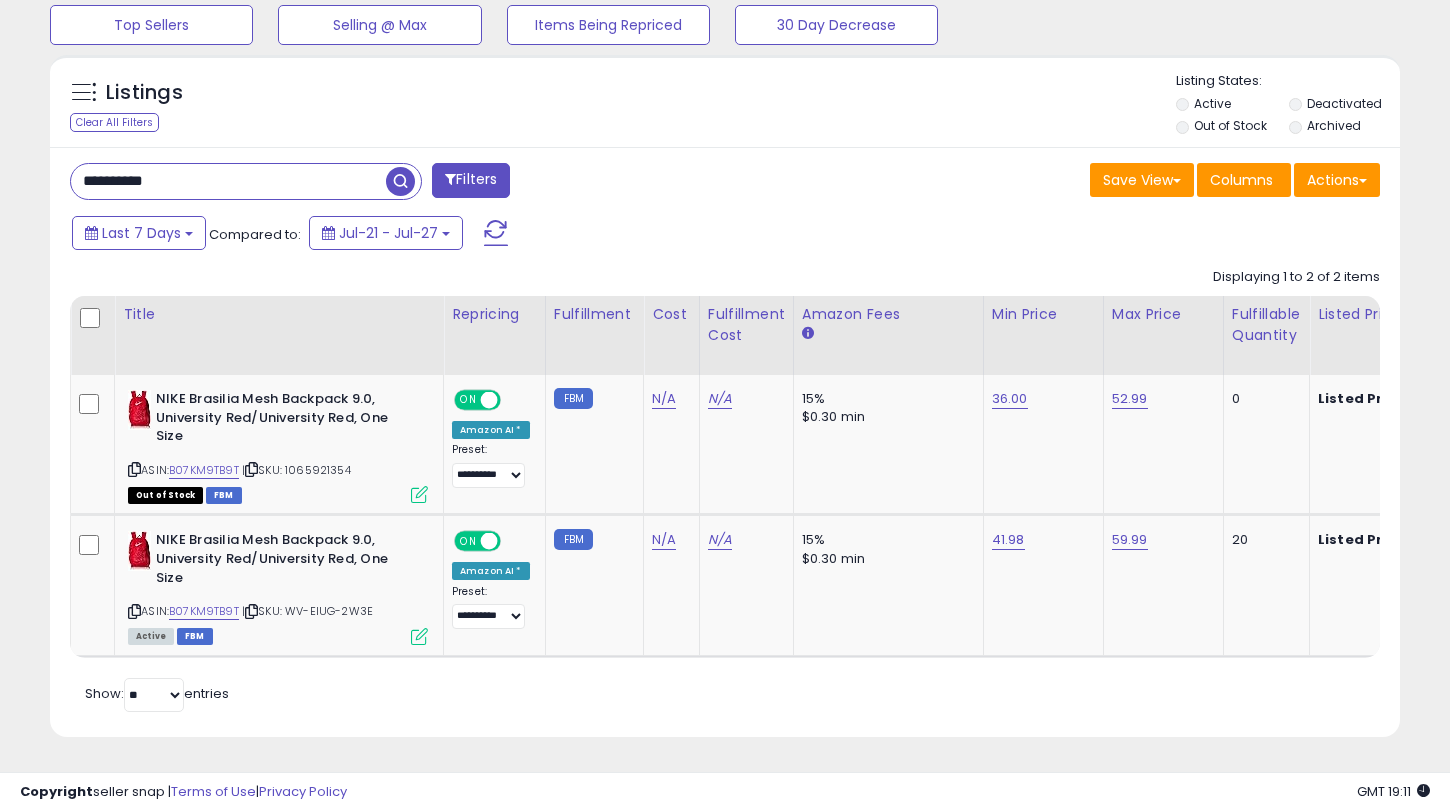 click on "**********" at bounding box center (228, 181) 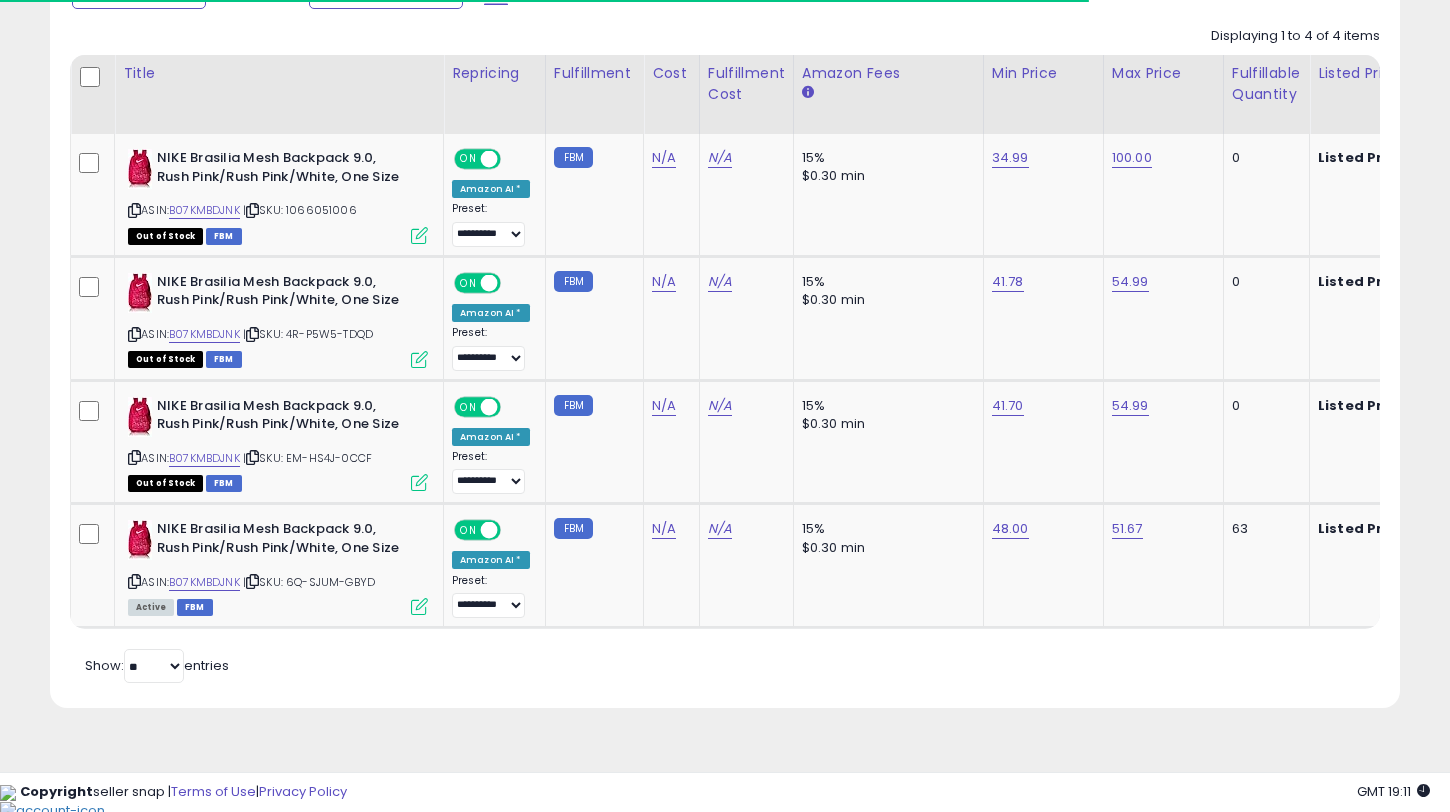 scroll, scrollTop: 958, scrollLeft: 0, axis: vertical 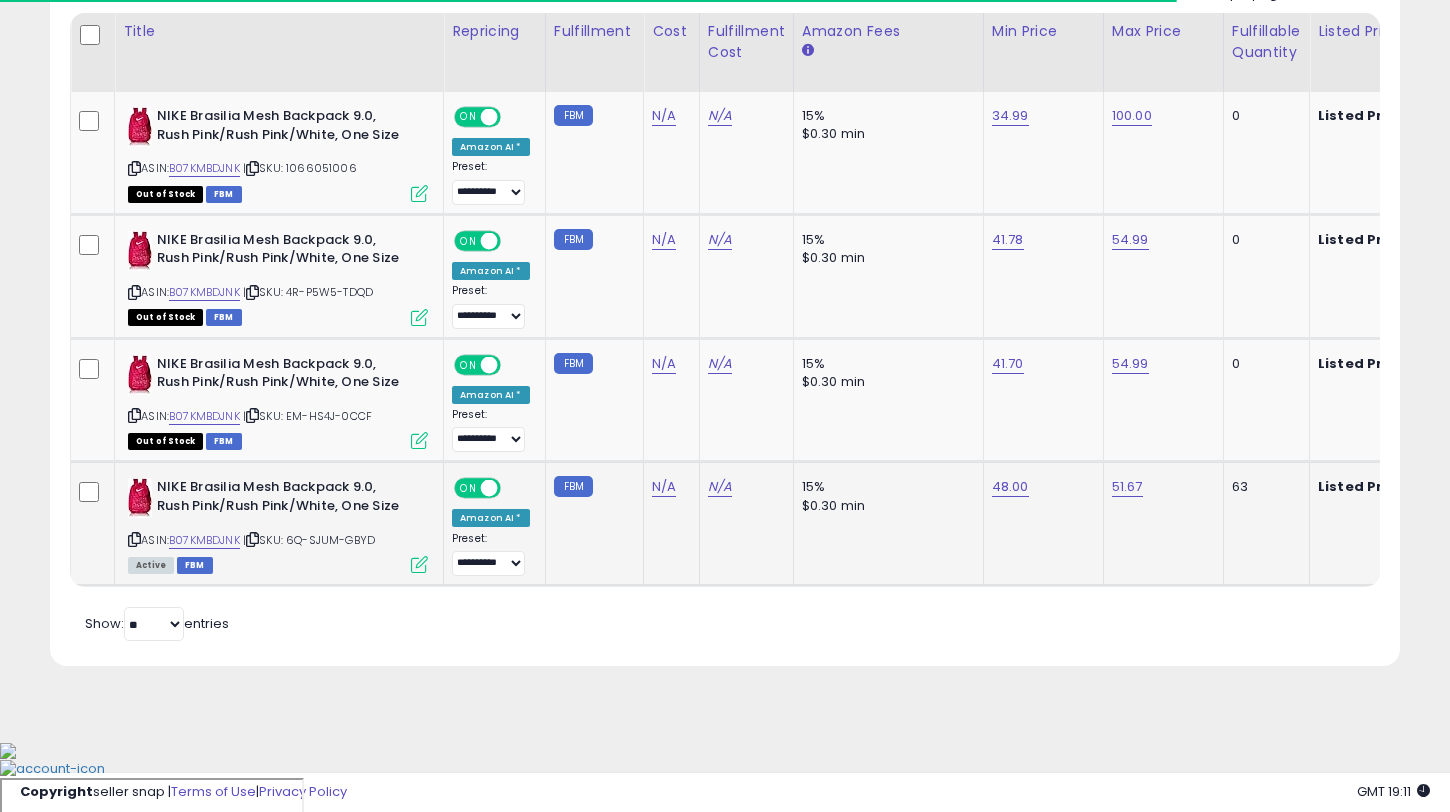 click on "48.00" 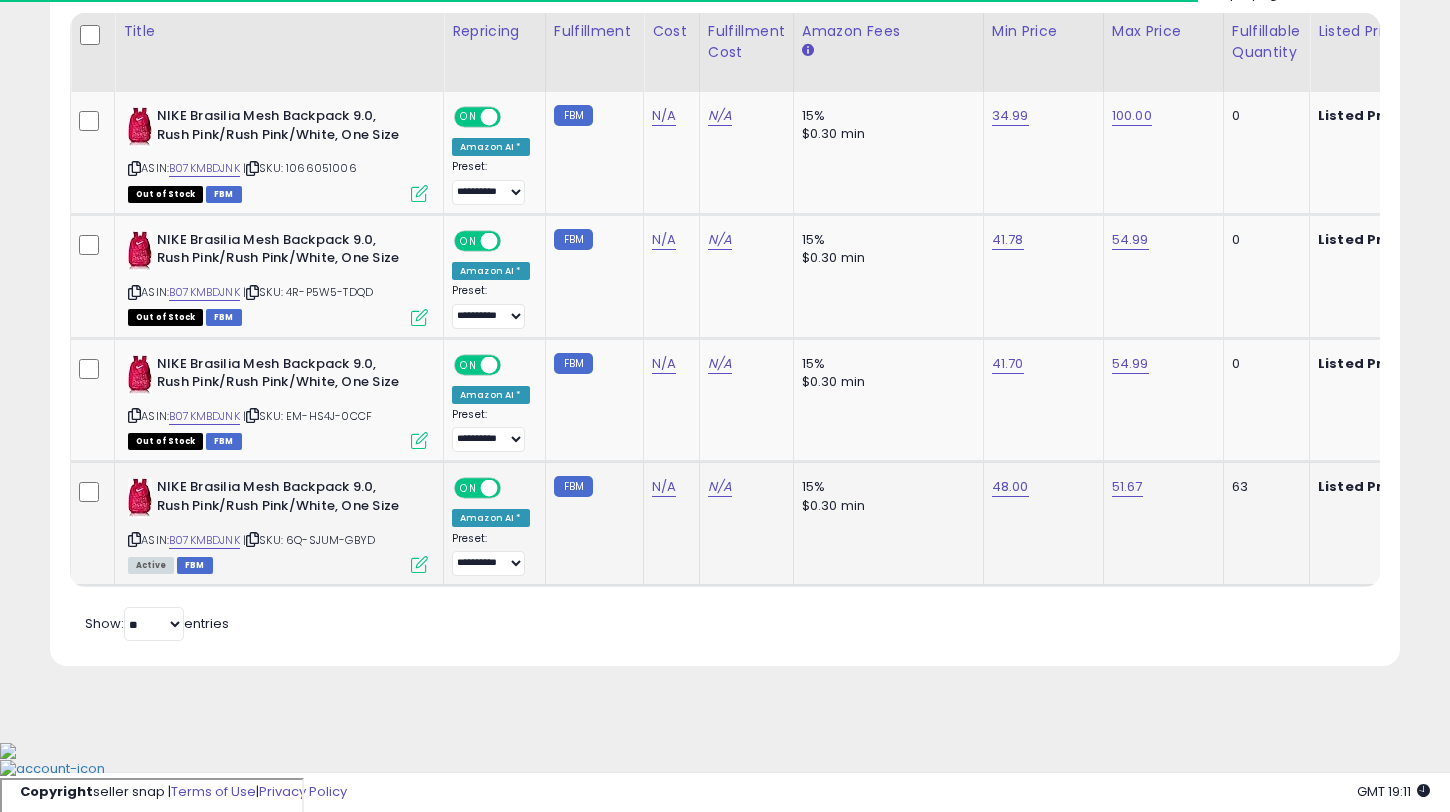 scroll, scrollTop: 999590, scrollLeft: 999218, axis: both 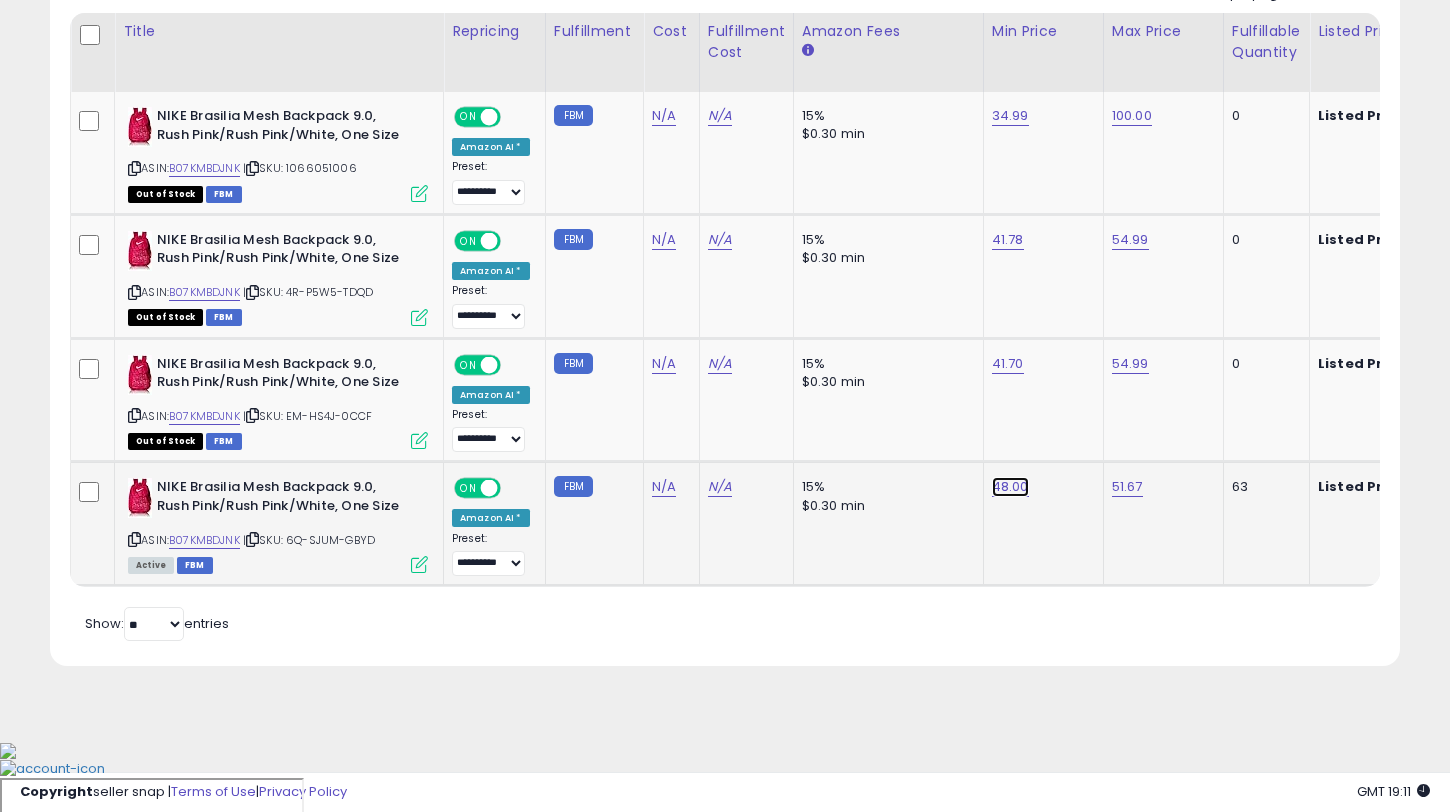 click on "48.00" at bounding box center [1010, 116] 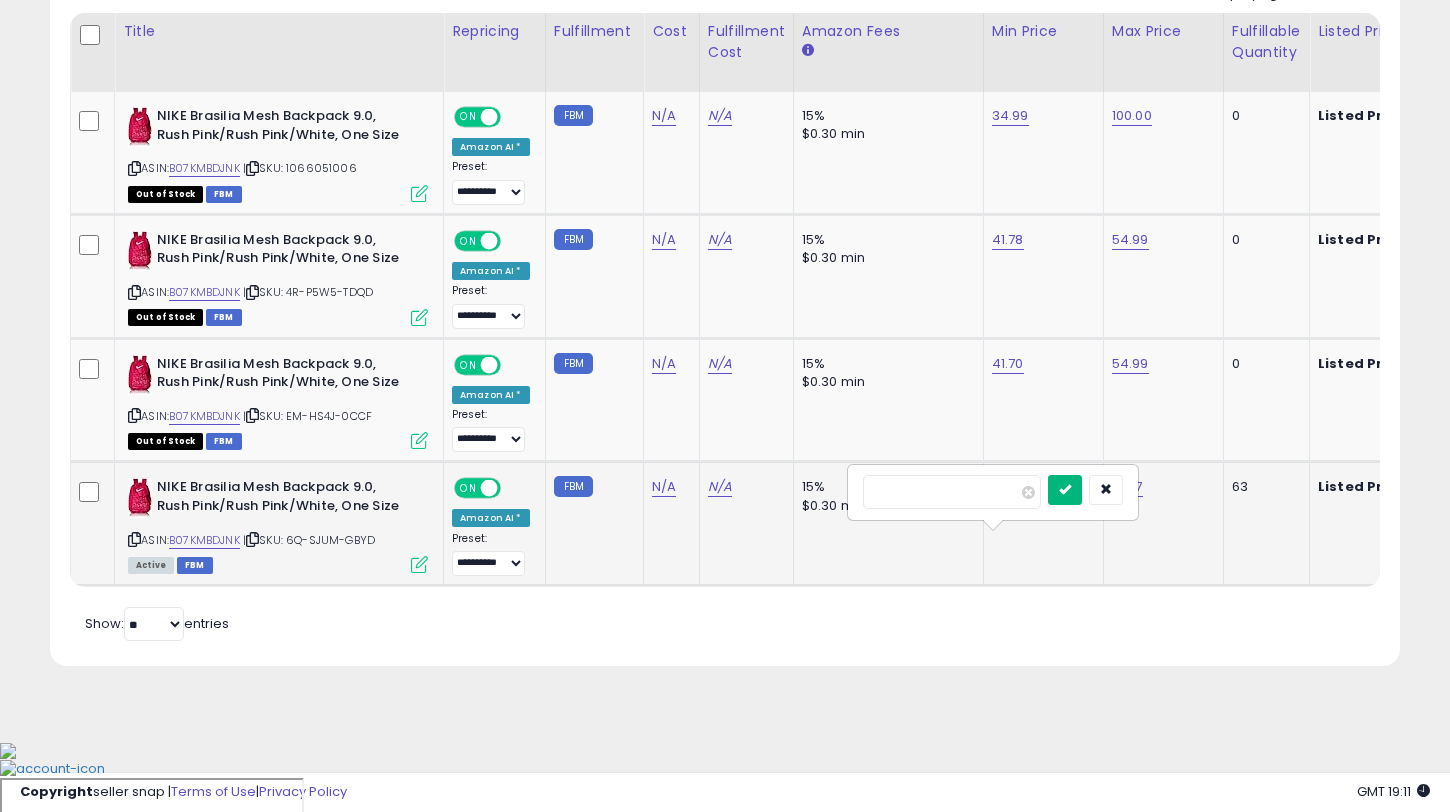 type on "**" 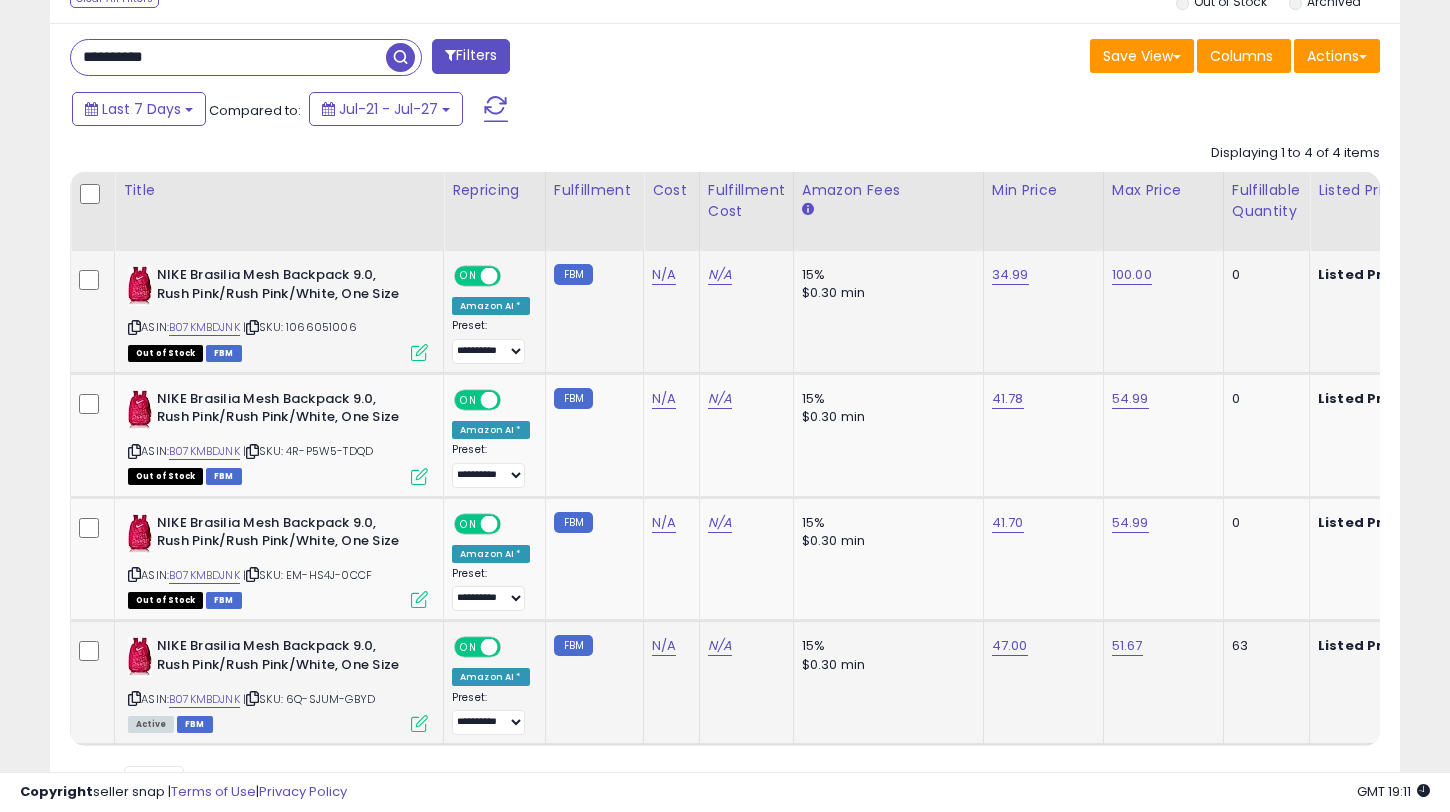 scroll, scrollTop: 618, scrollLeft: 0, axis: vertical 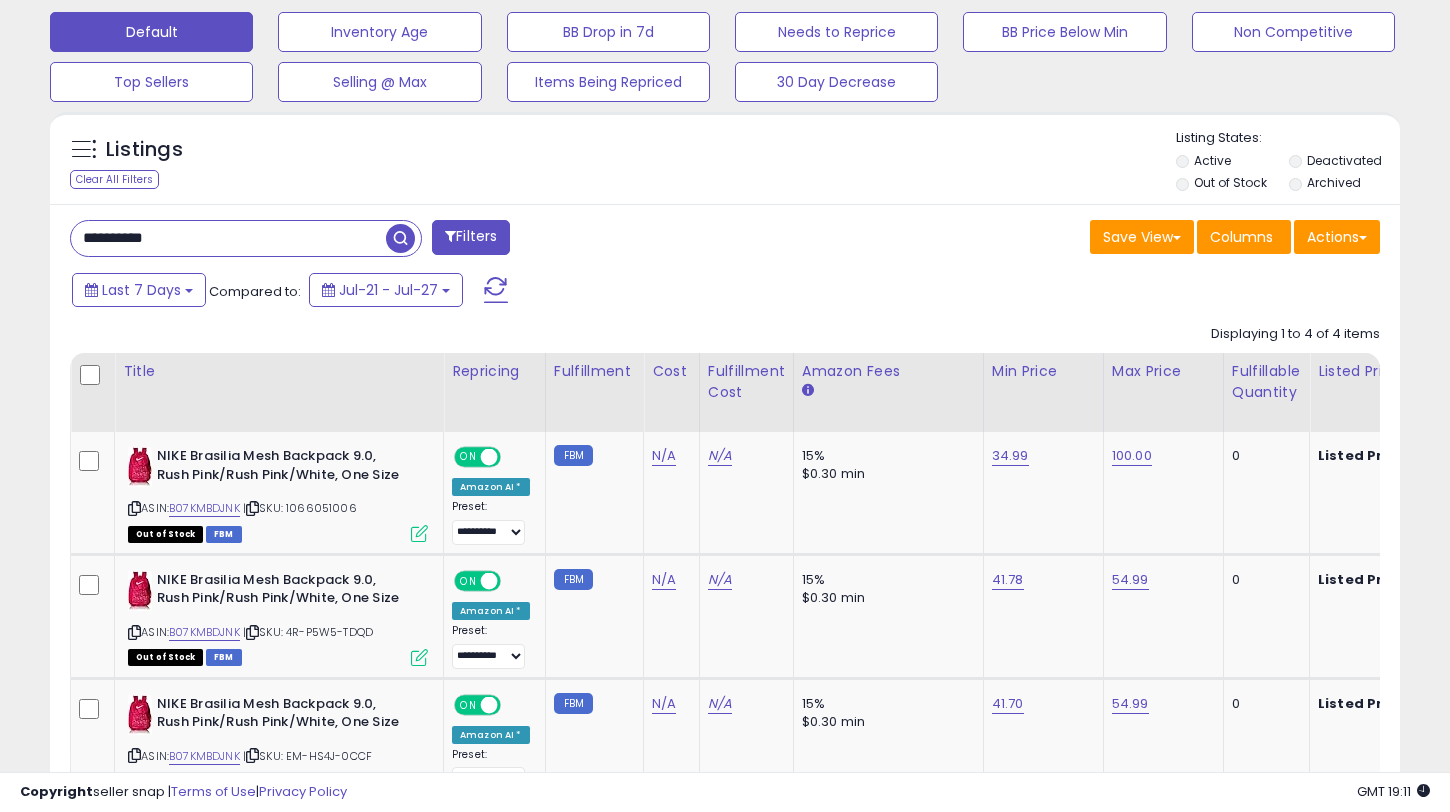 click on "**********" at bounding box center (228, 238) 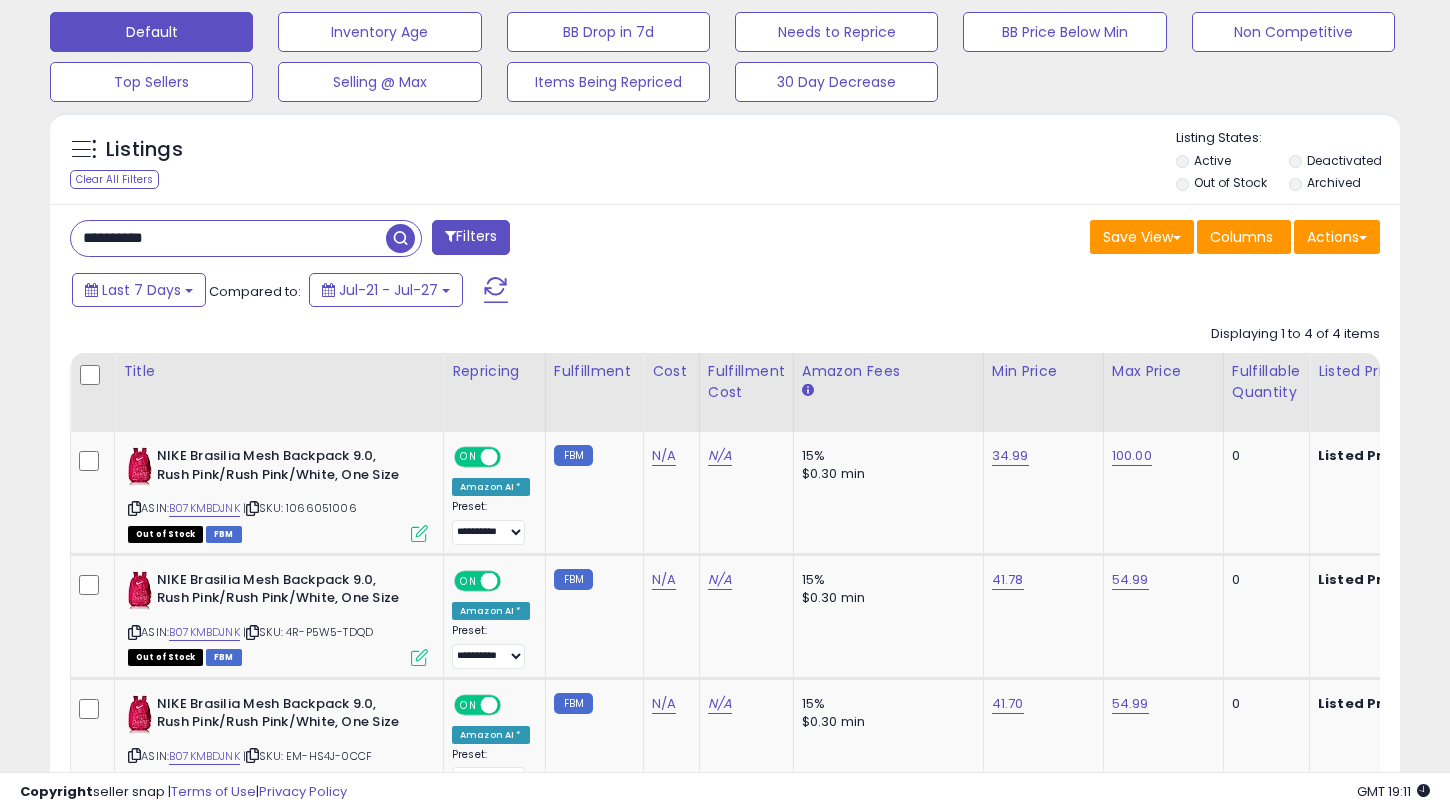 paste 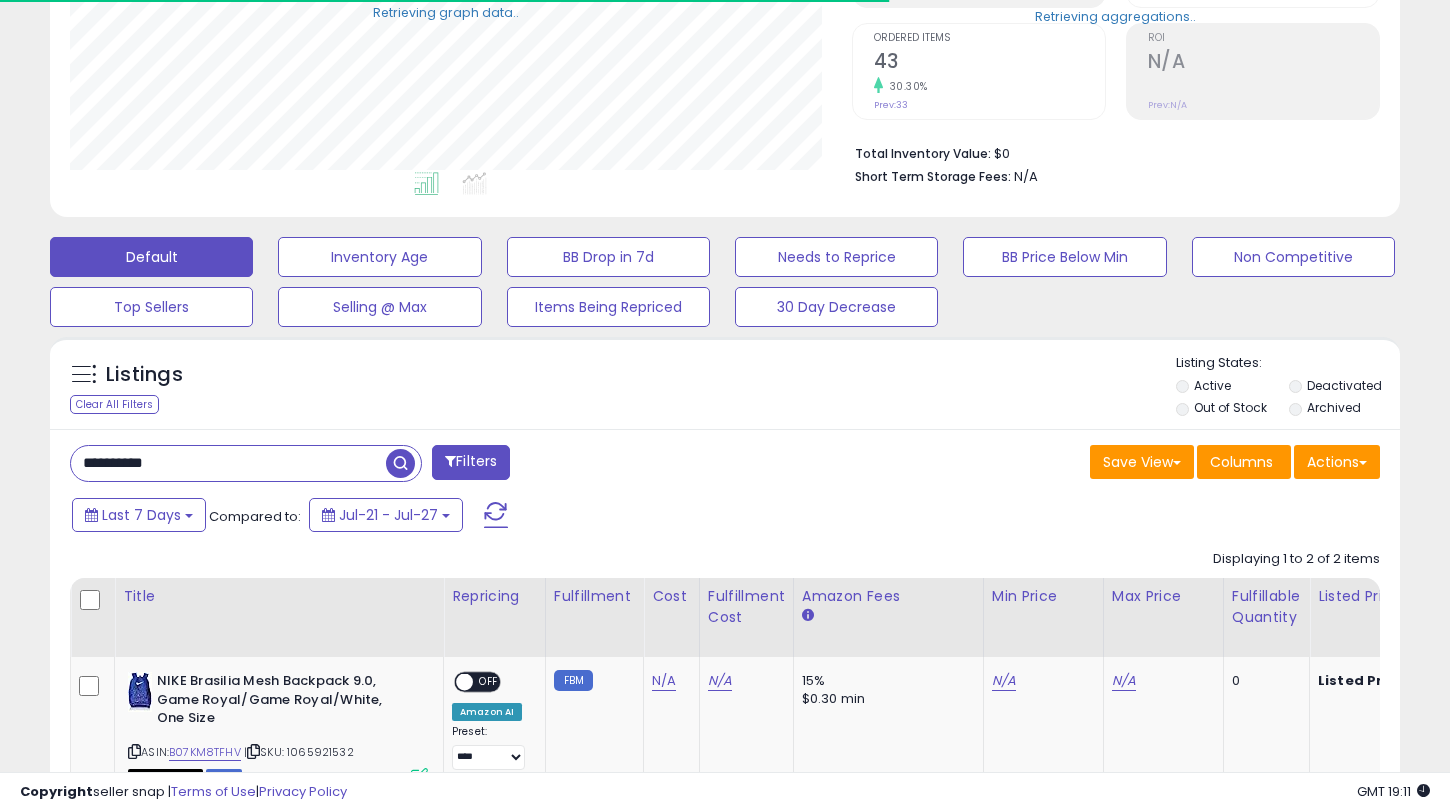 scroll, scrollTop: 618, scrollLeft: 0, axis: vertical 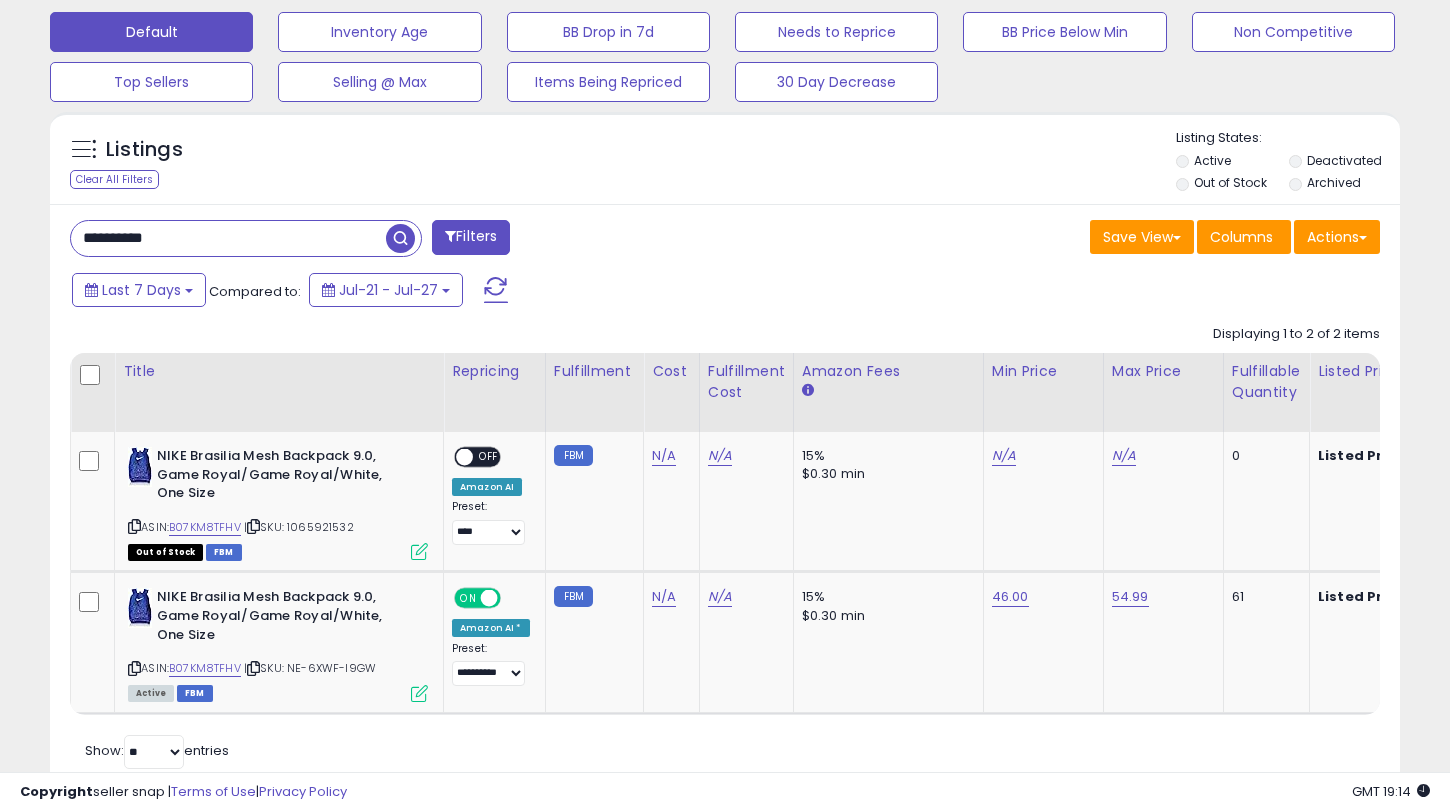 click on "**********" at bounding box center (228, 238) 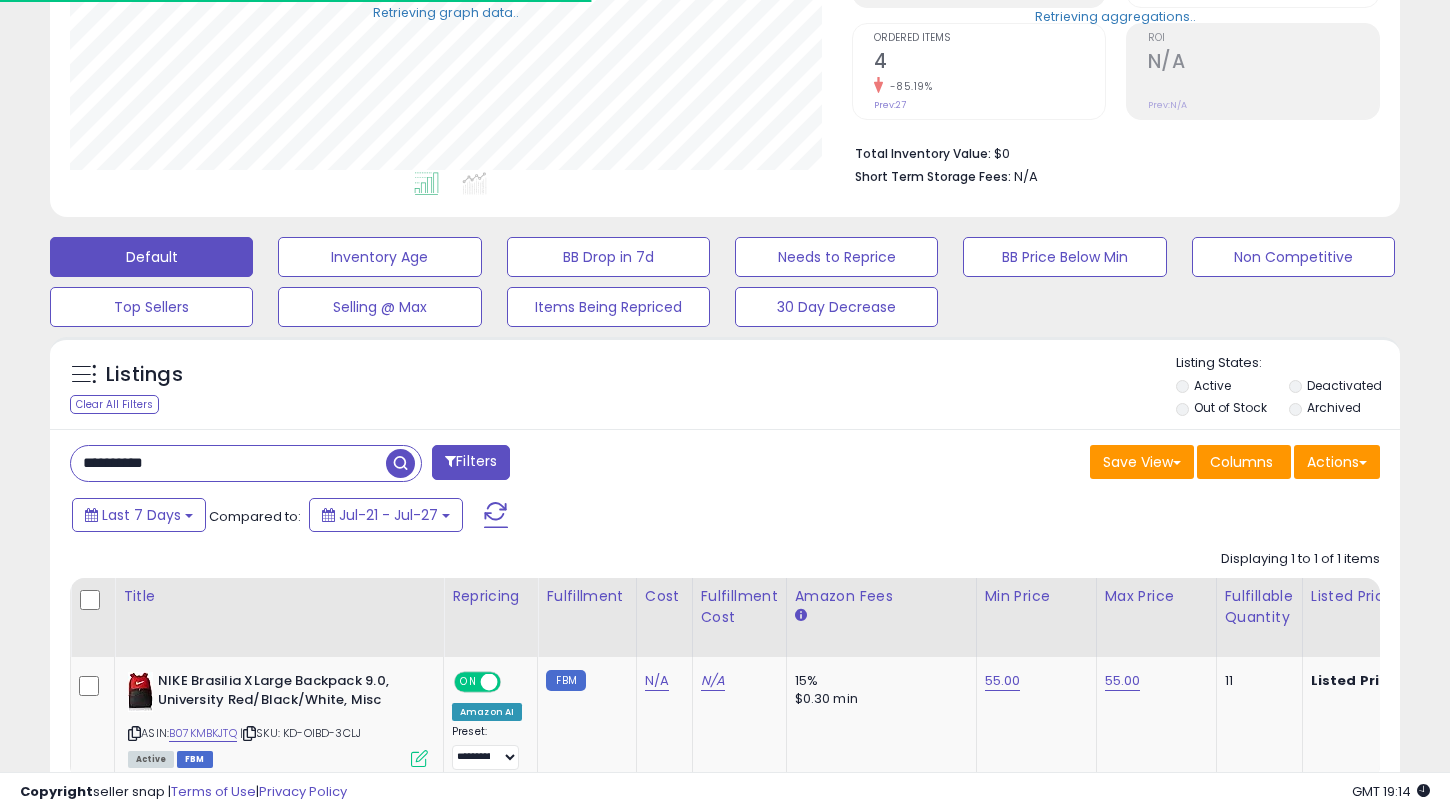 scroll, scrollTop: 516, scrollLeft: 0, axis: vertical 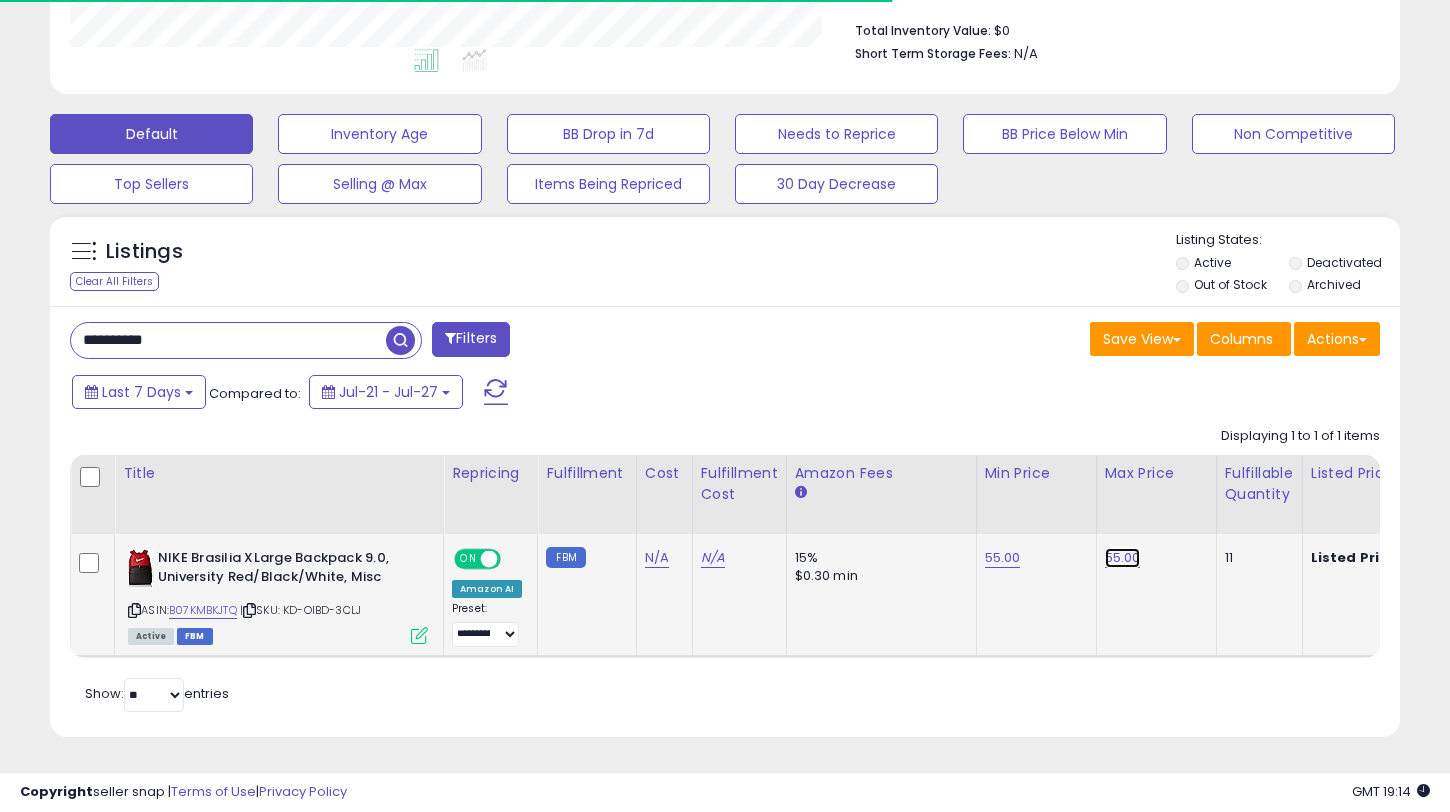 click on "55.00" at bounding box center (1123, 558) 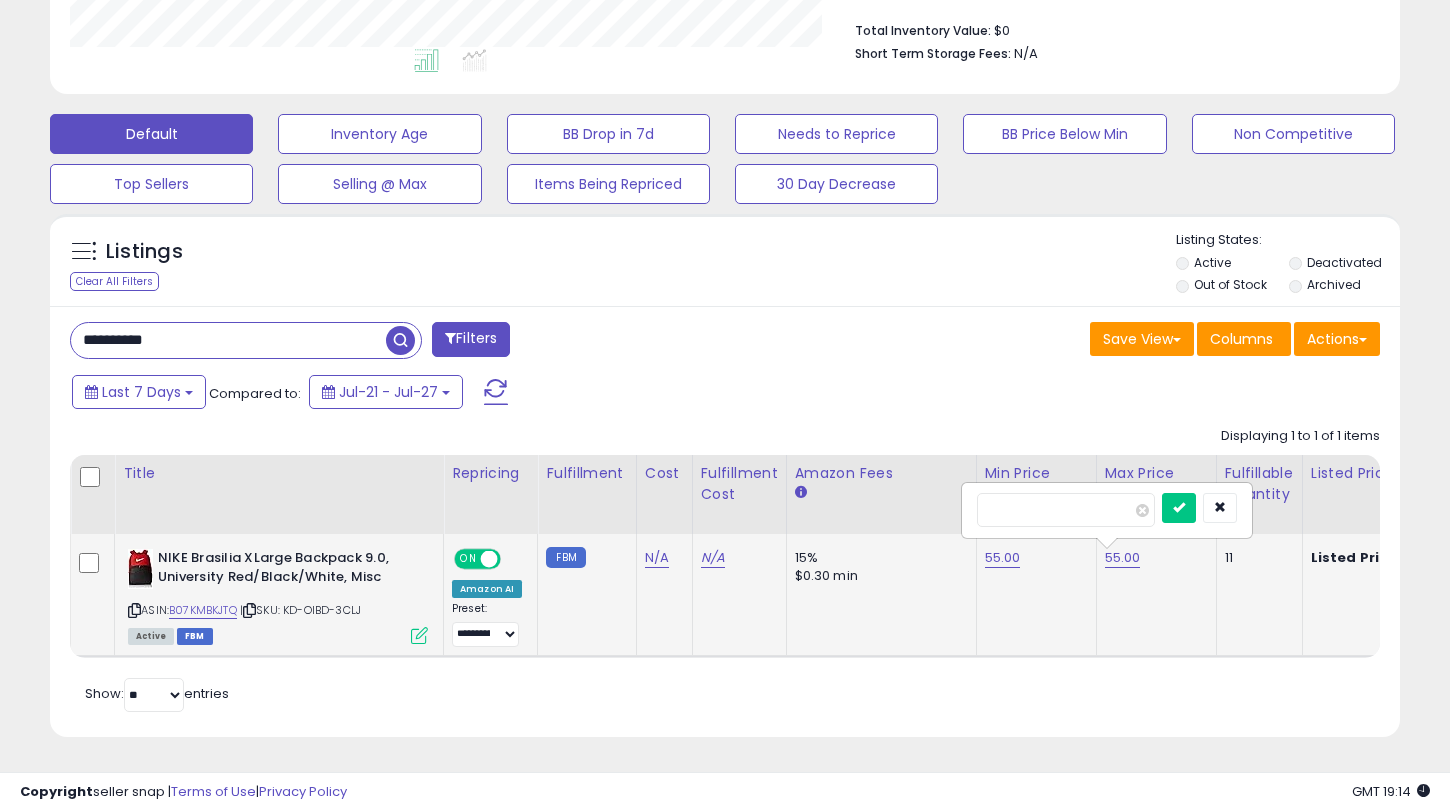 scroll, scrollTop: 999590, scrollLeft: 999218, axis: both 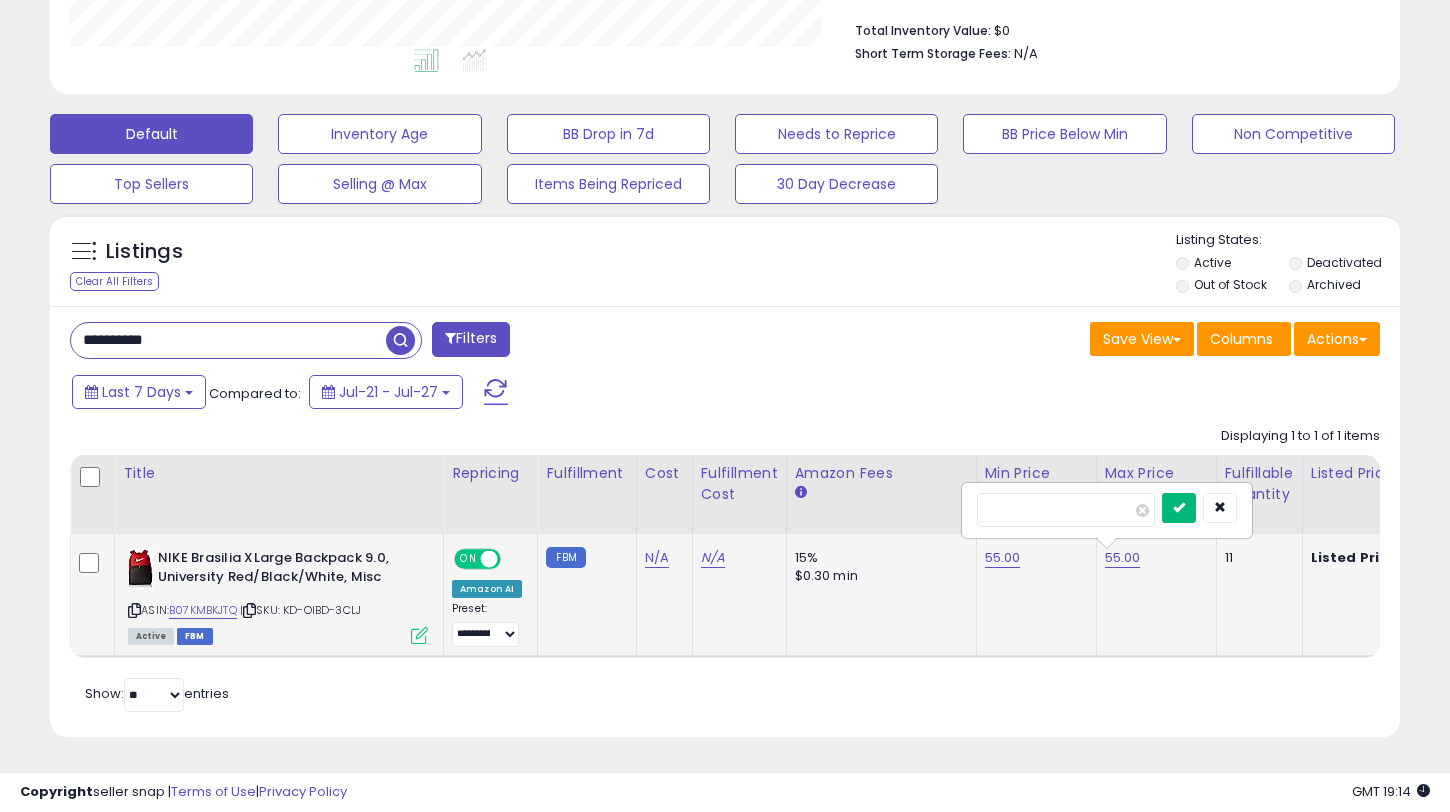type on "**" 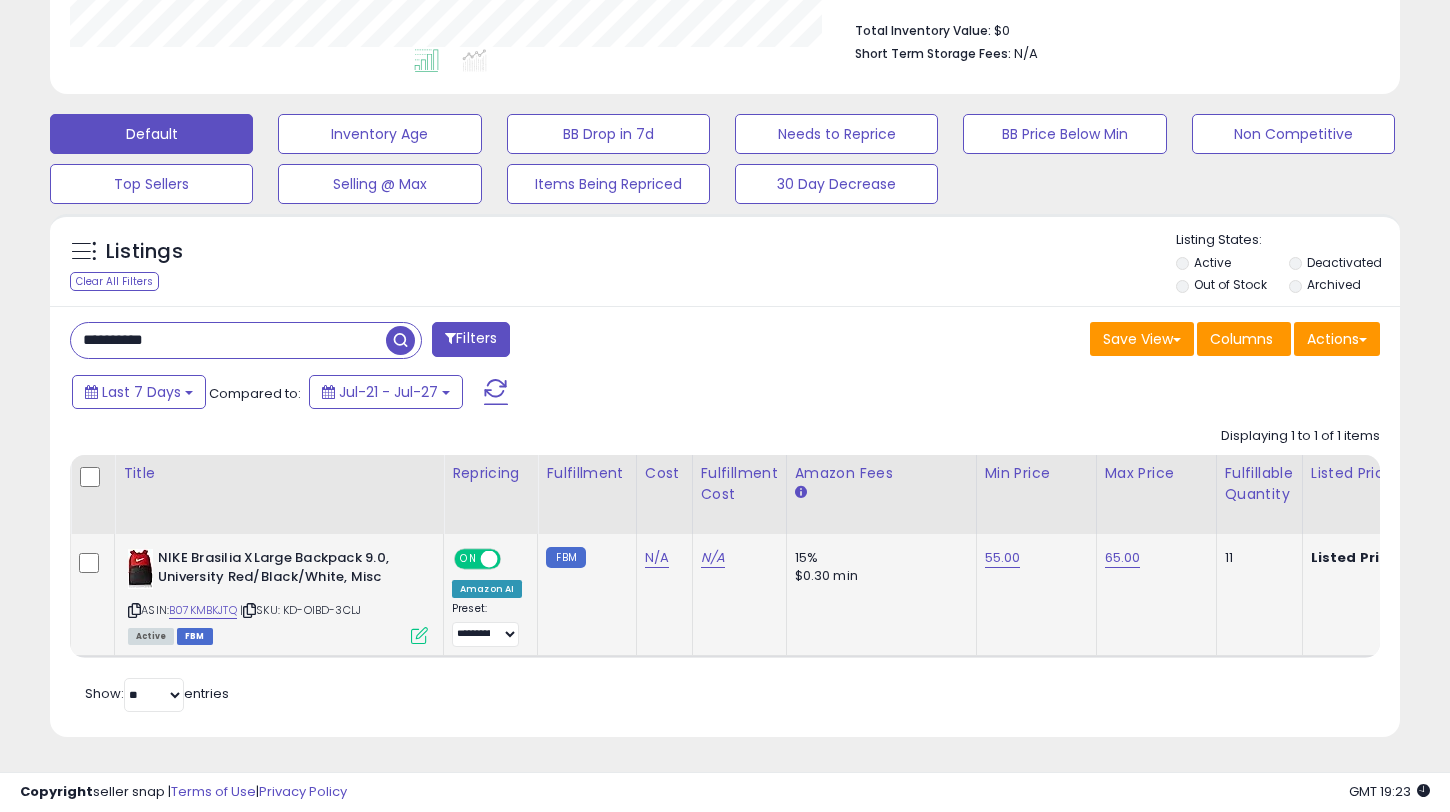 click on "**********" at bounding box center (228, 340) 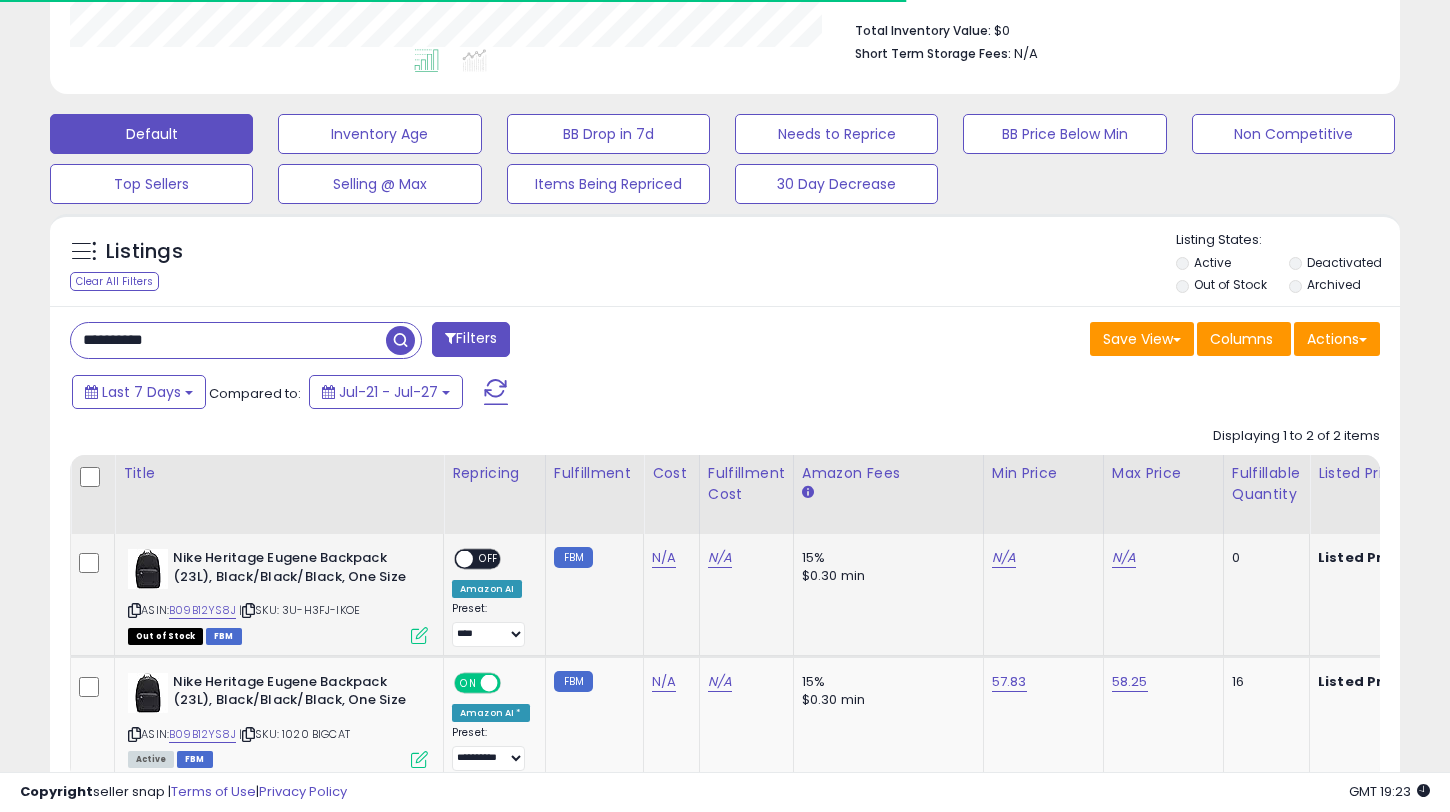 scroll, scrollTop: 640, scrollLeft: 0, axis: vertical 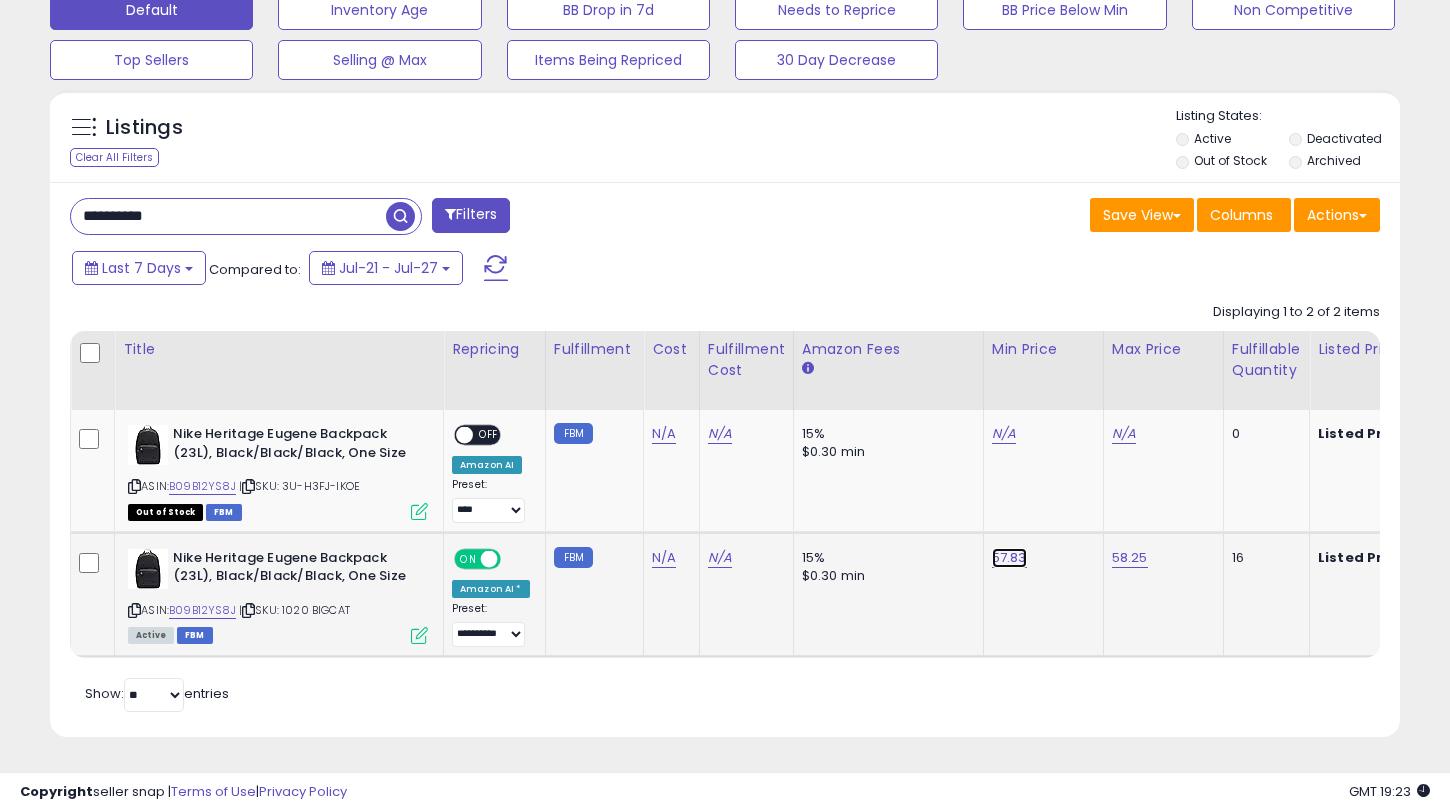 click on "57.83" at bounding box center (1004, 434) 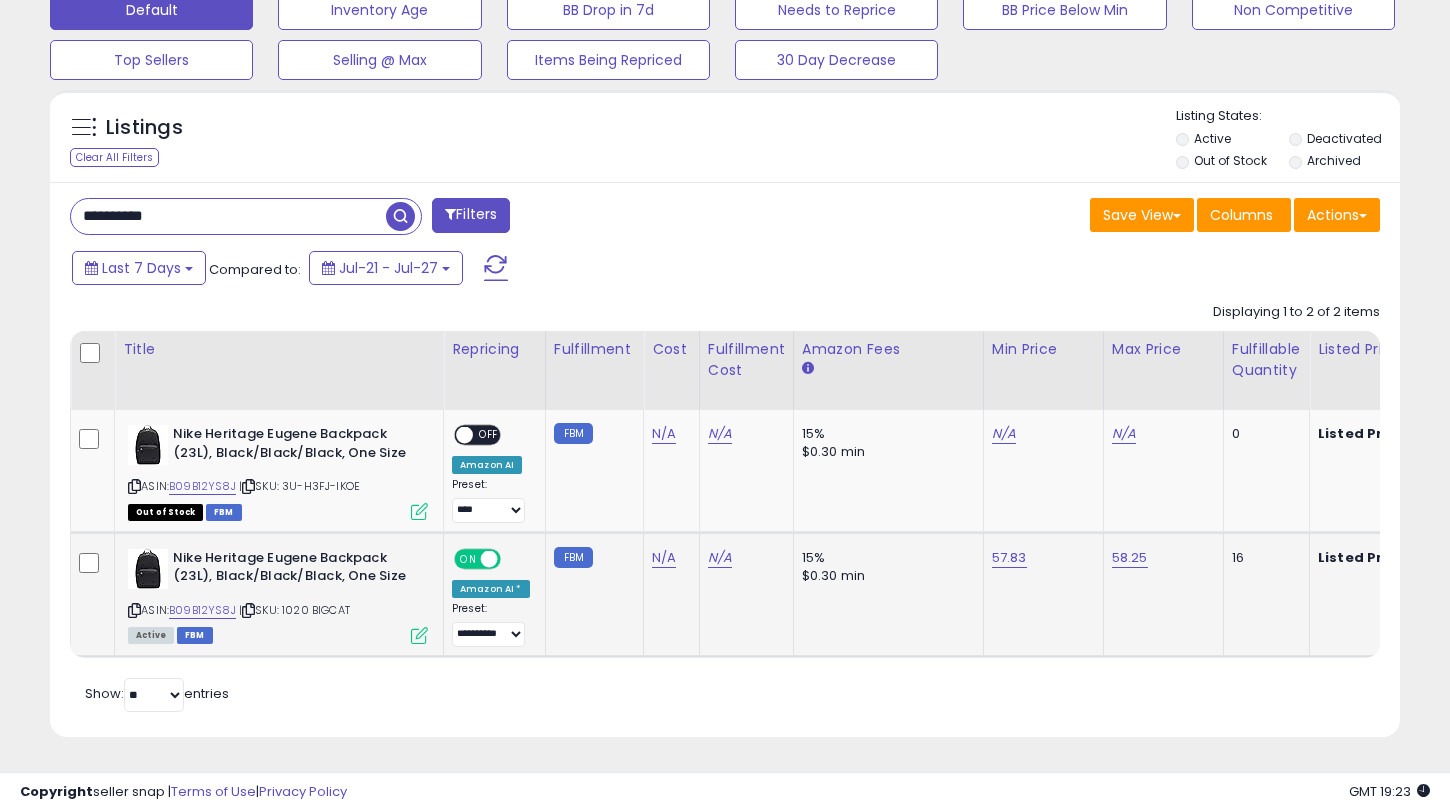 scroll, scrollTop: 999590, scrollLeft: 999218, axis: both 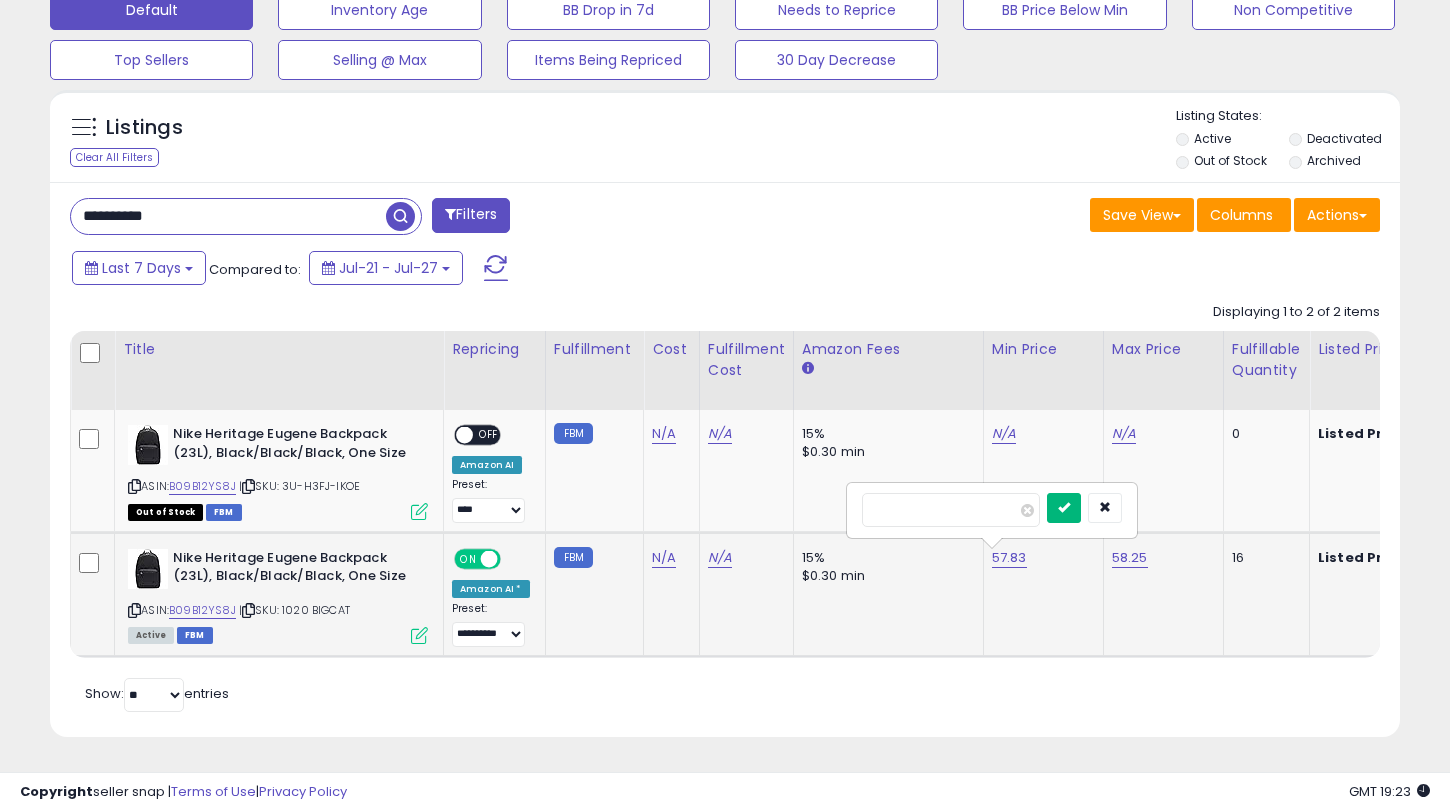 type on "****" 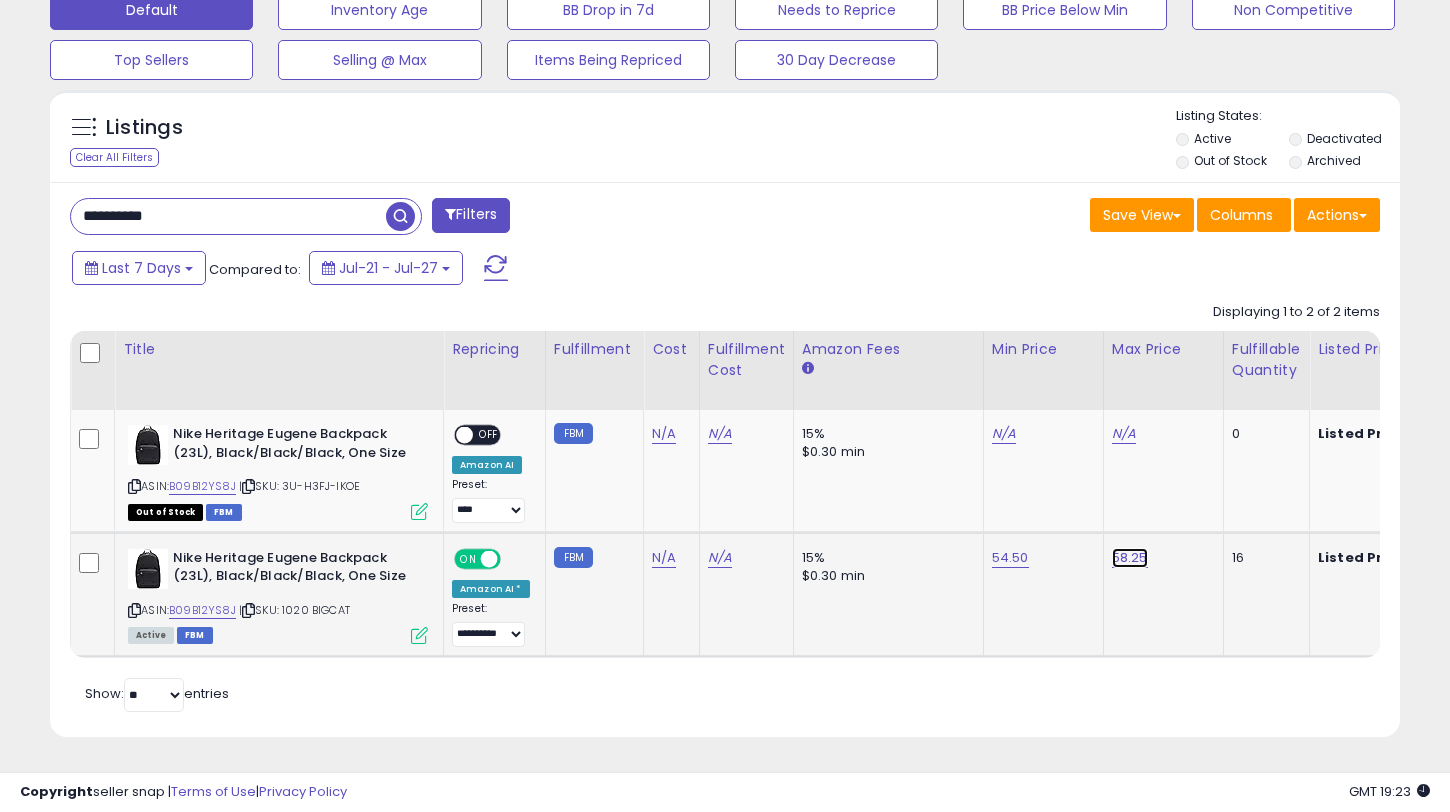 click on "58.25" at bounding box center [1124, 434] 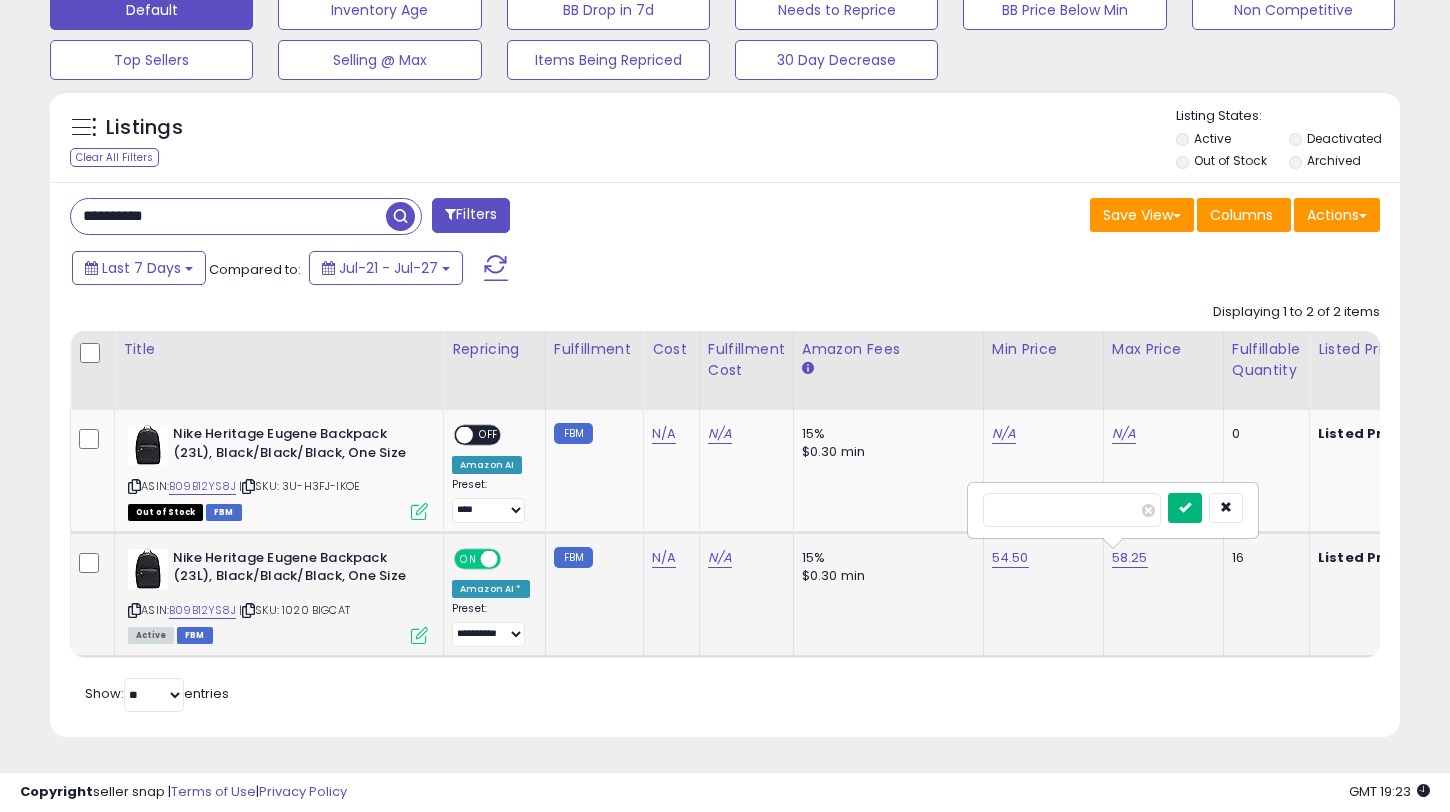 type on "****" 